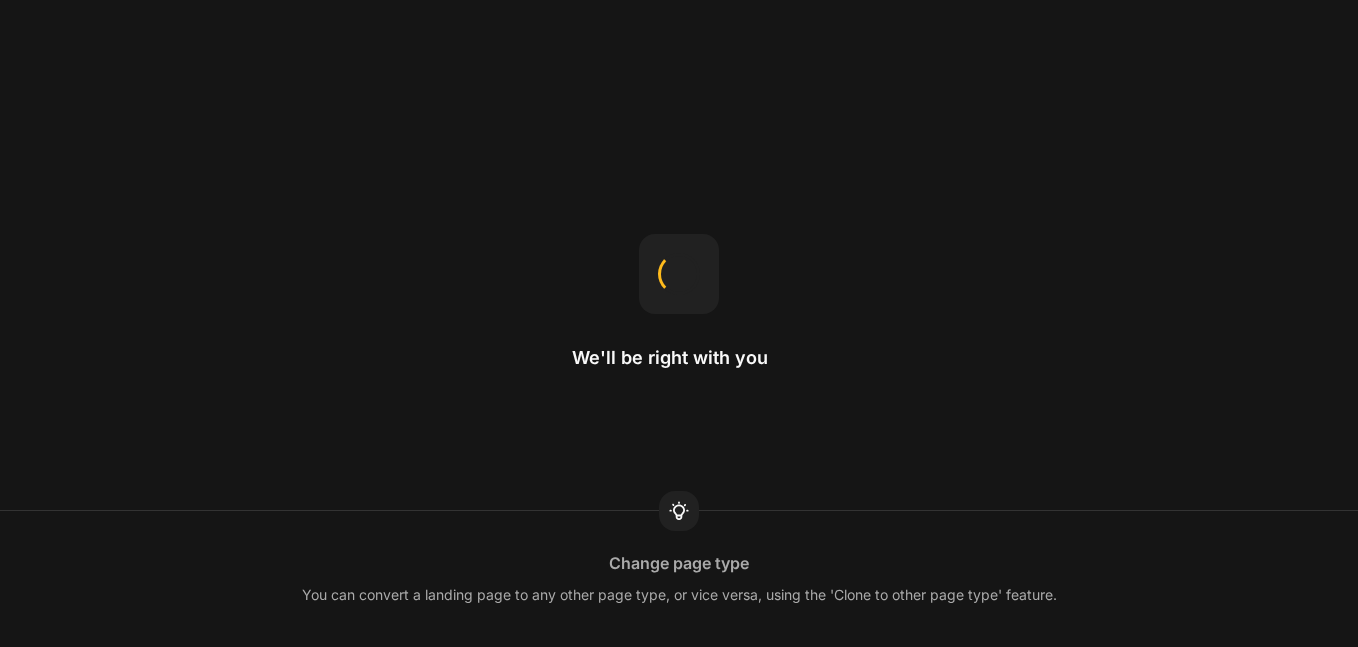 scroll, scrollTop: 0, scrollLeft: 0, axis: both 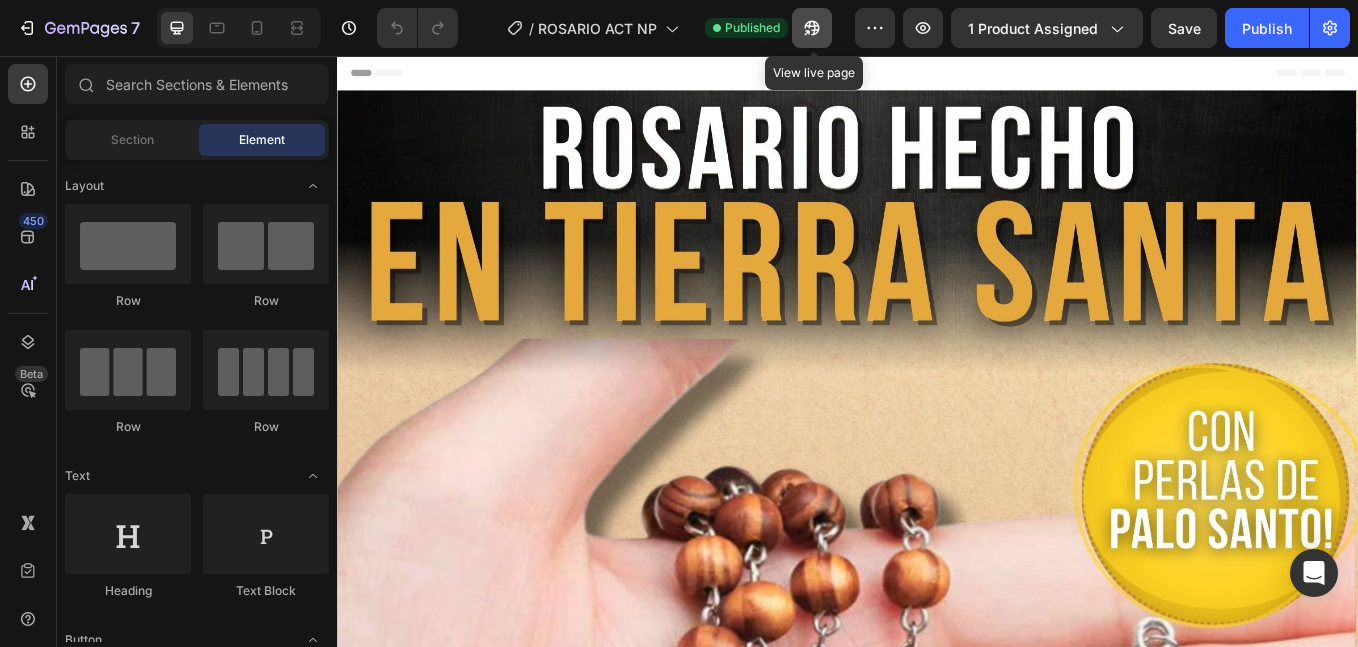 click 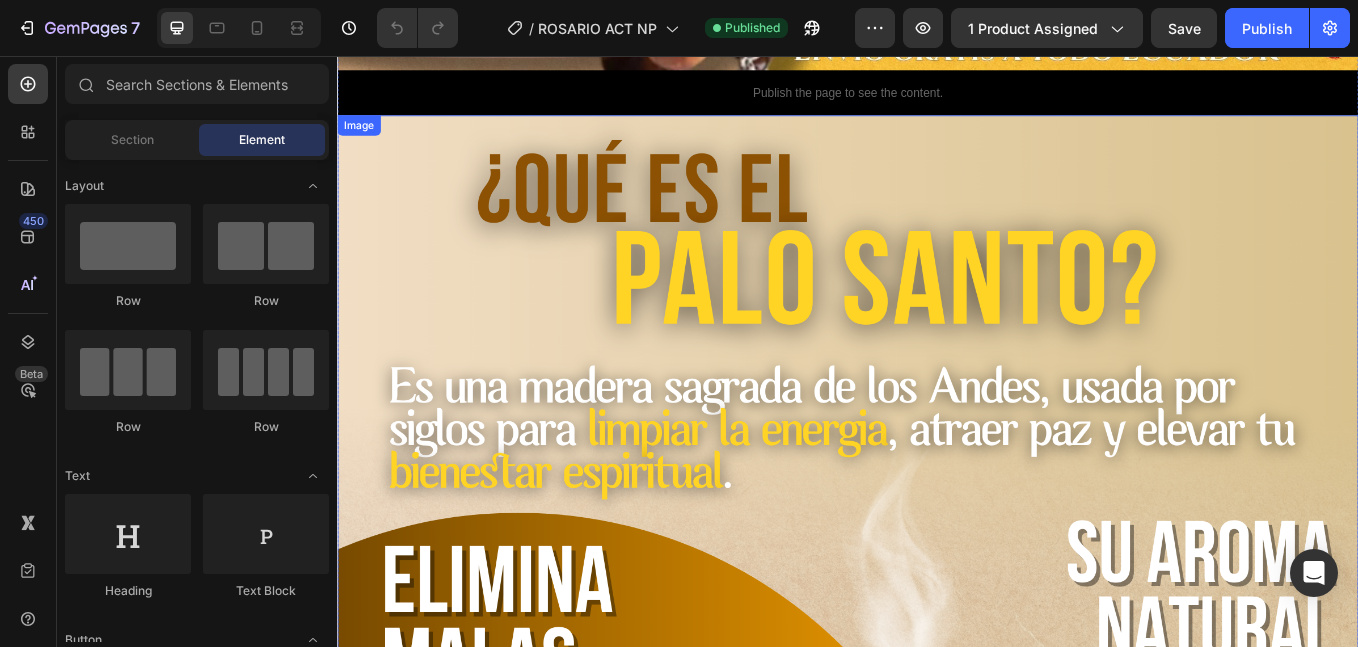 scroll, scrollTop: 1167, scrollLeft: 0, axis: vertical 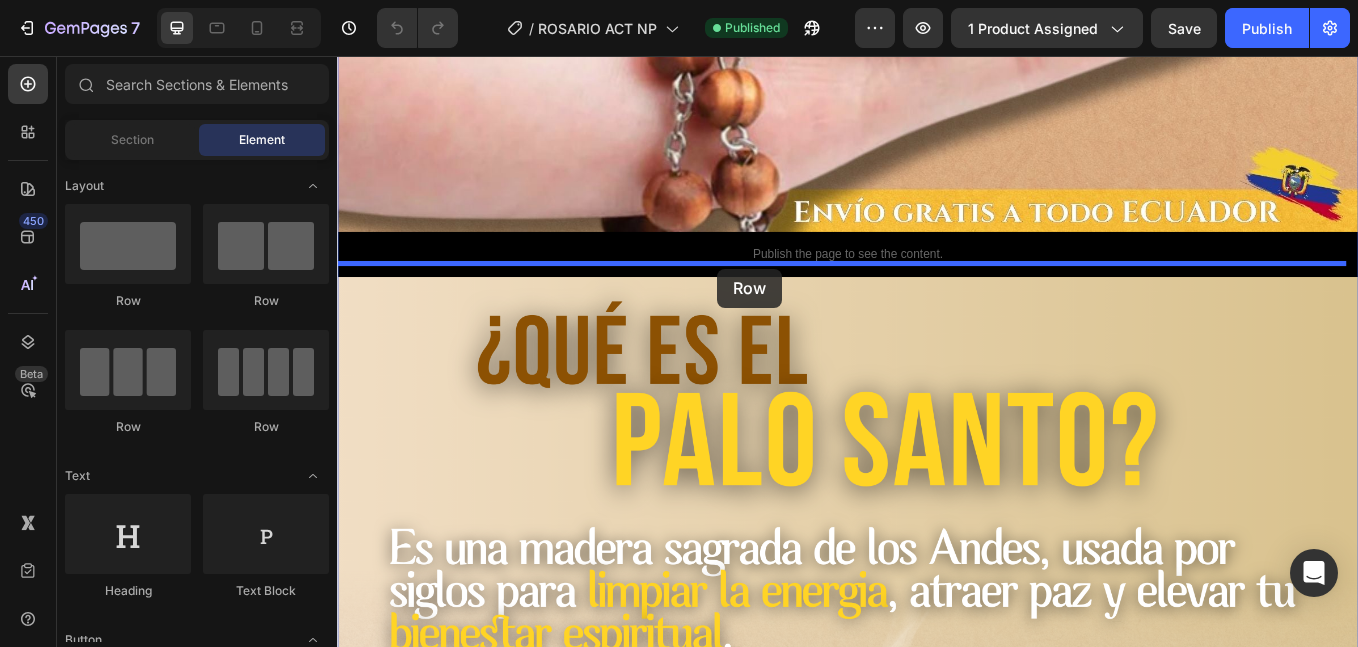 drag, startPoint x: 486, startPoint y: 336, endPoint x: 784, endPoint y: 306, distance: 299.50626 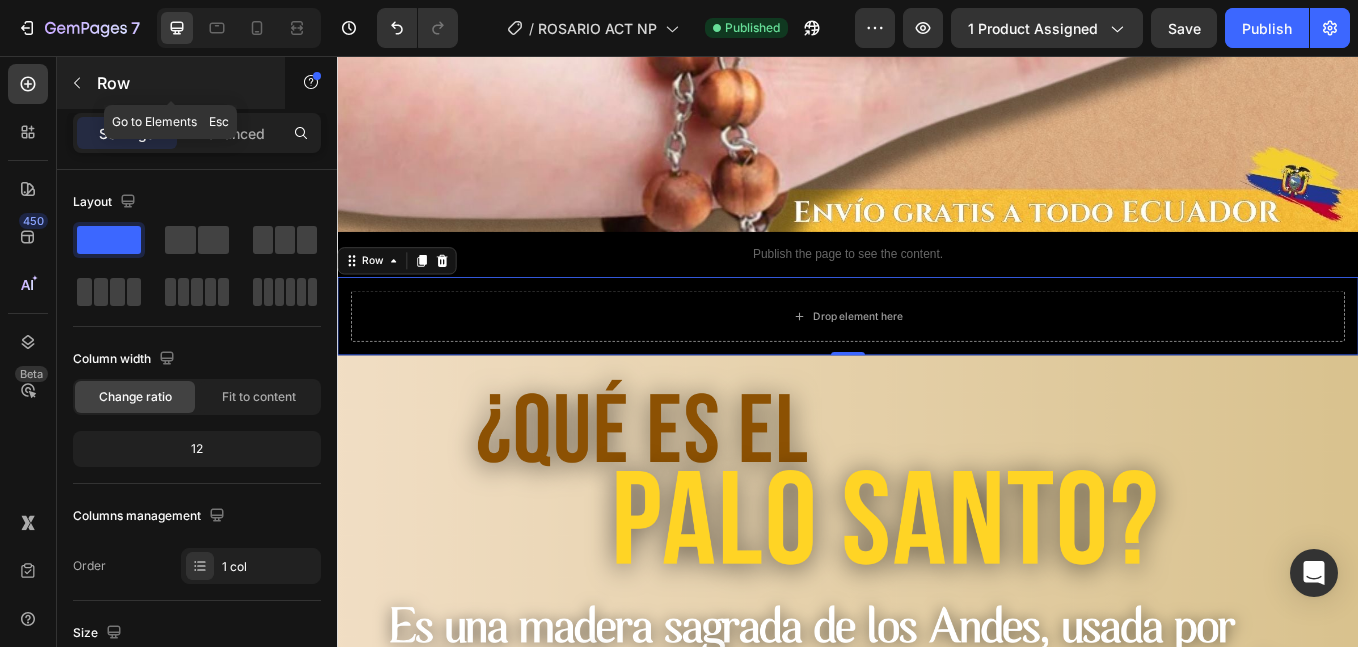 click 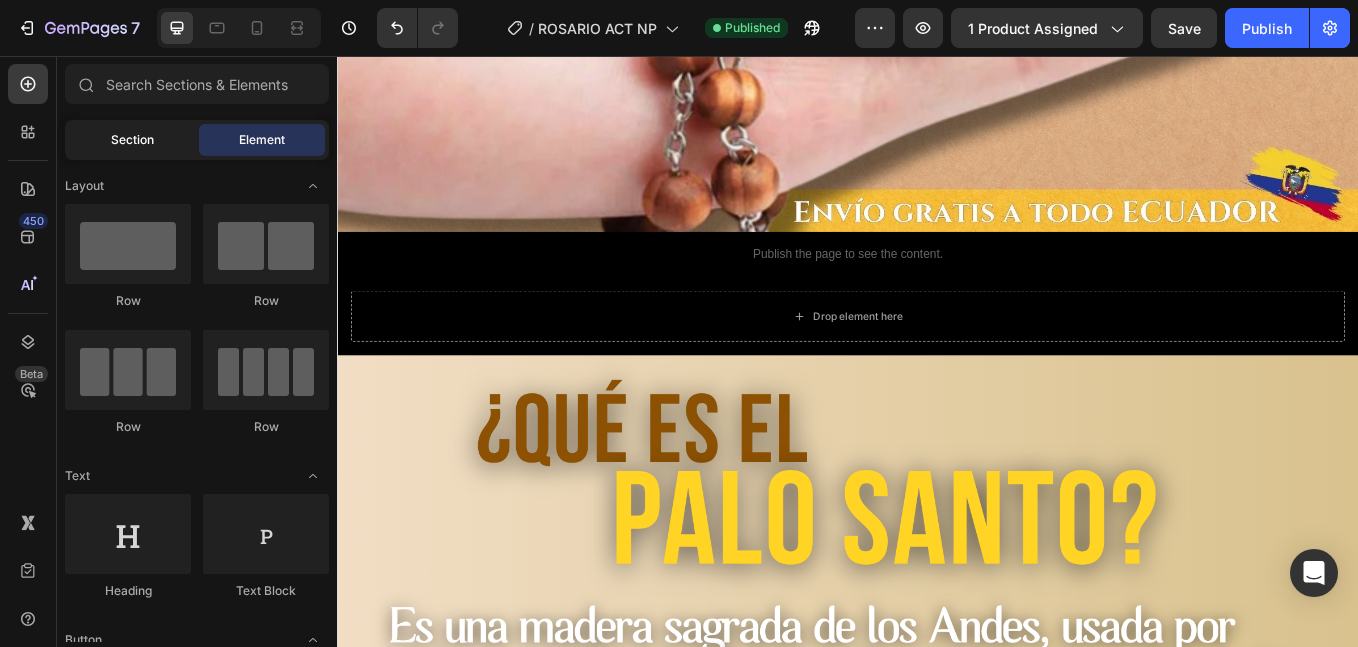 click on "Section" 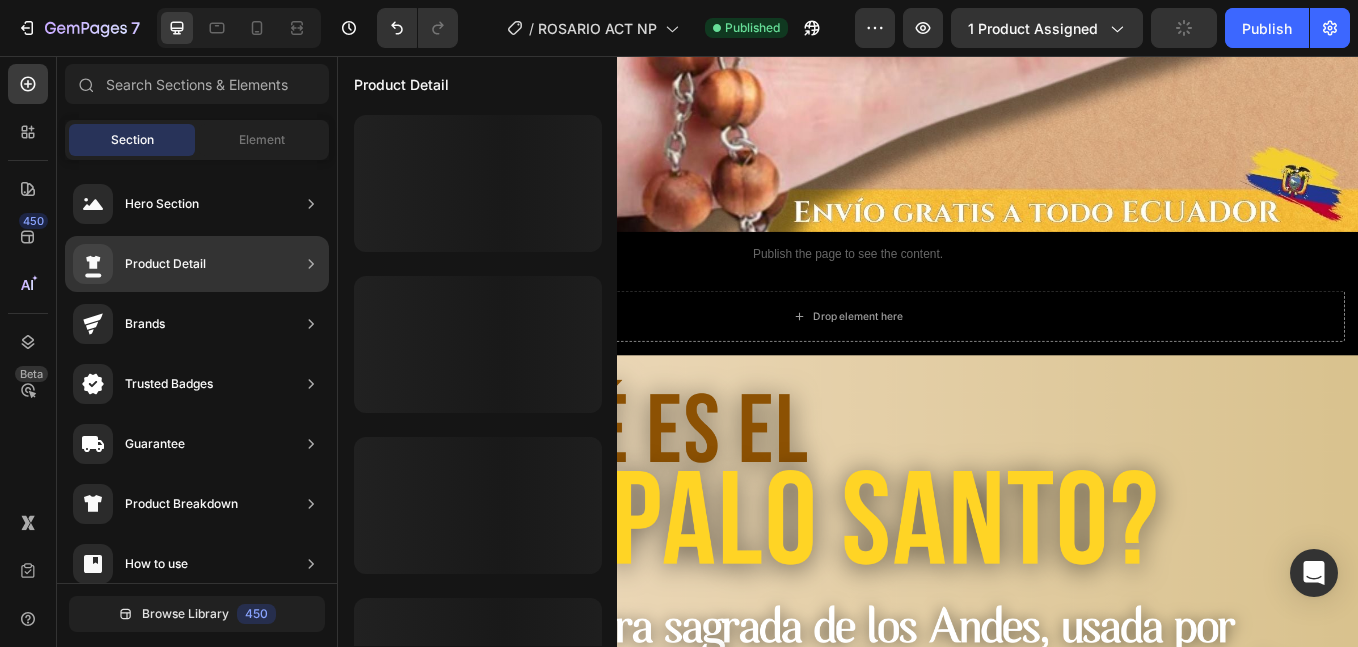 click on "Product Detail" at bounding box center [165, 264] 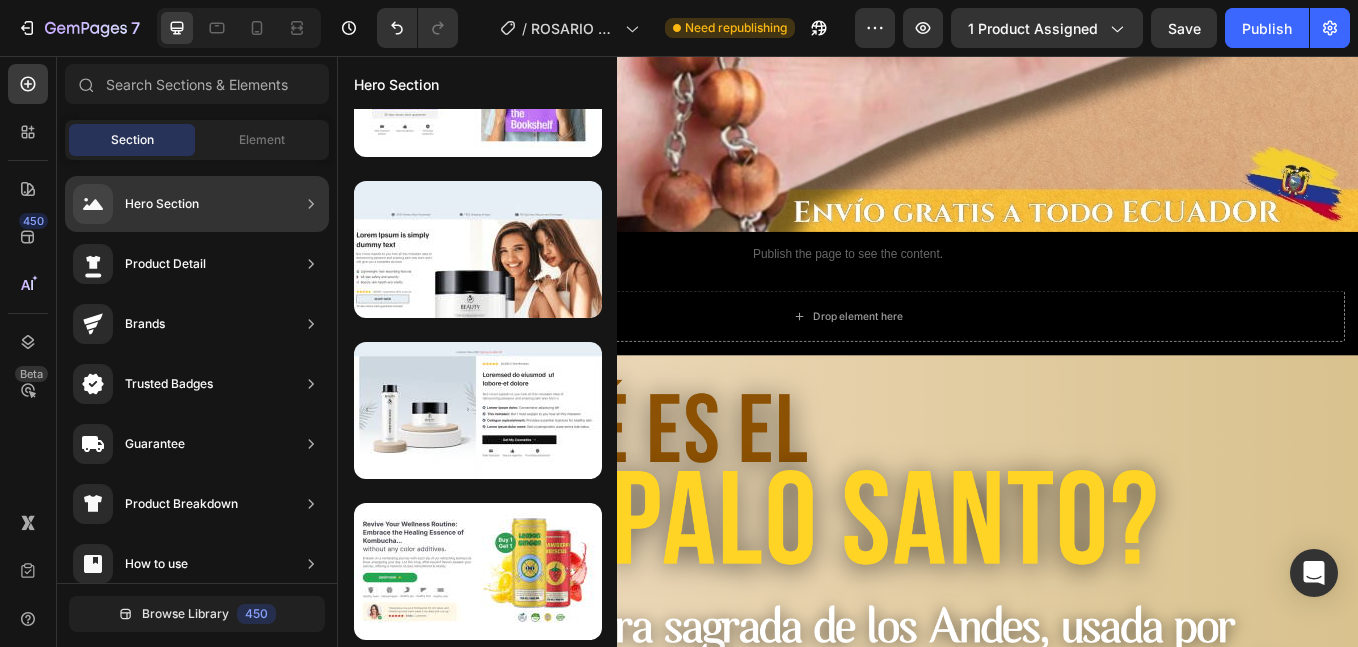 scroll, scrollTop: 256, scrollLeft: 0, axis: vertical 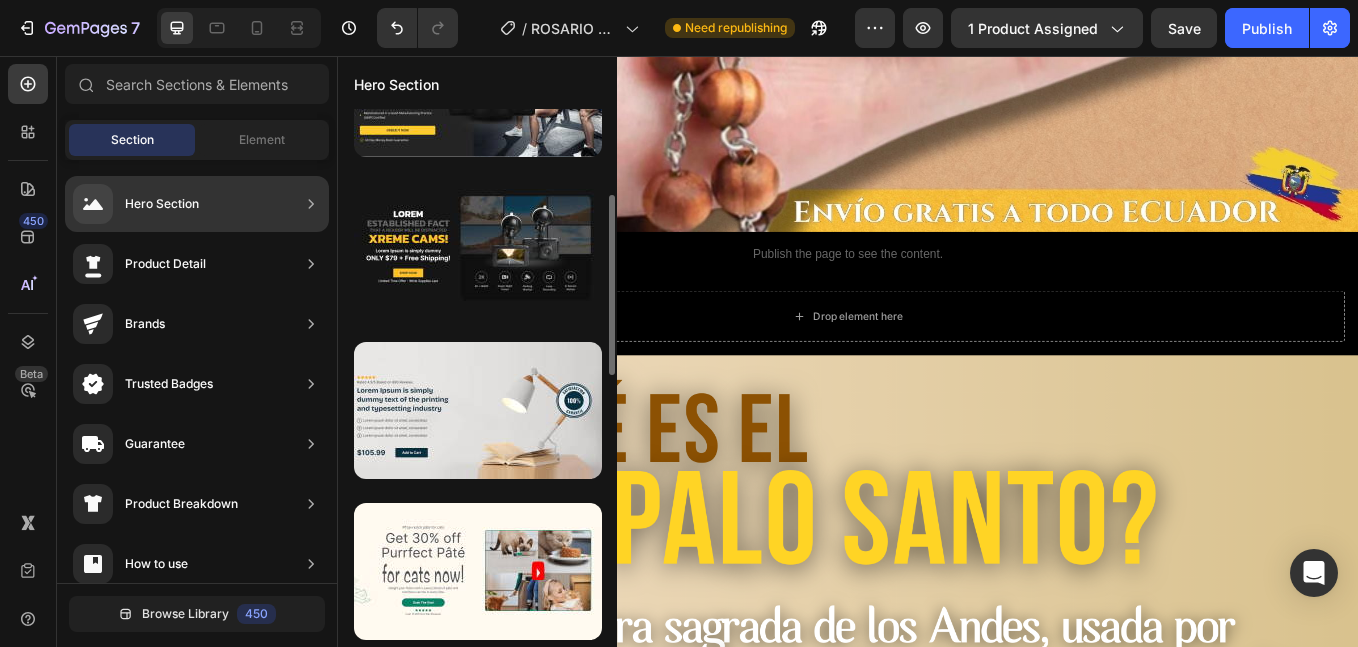 click on "Hero Section" at bounding box center [162, 204] 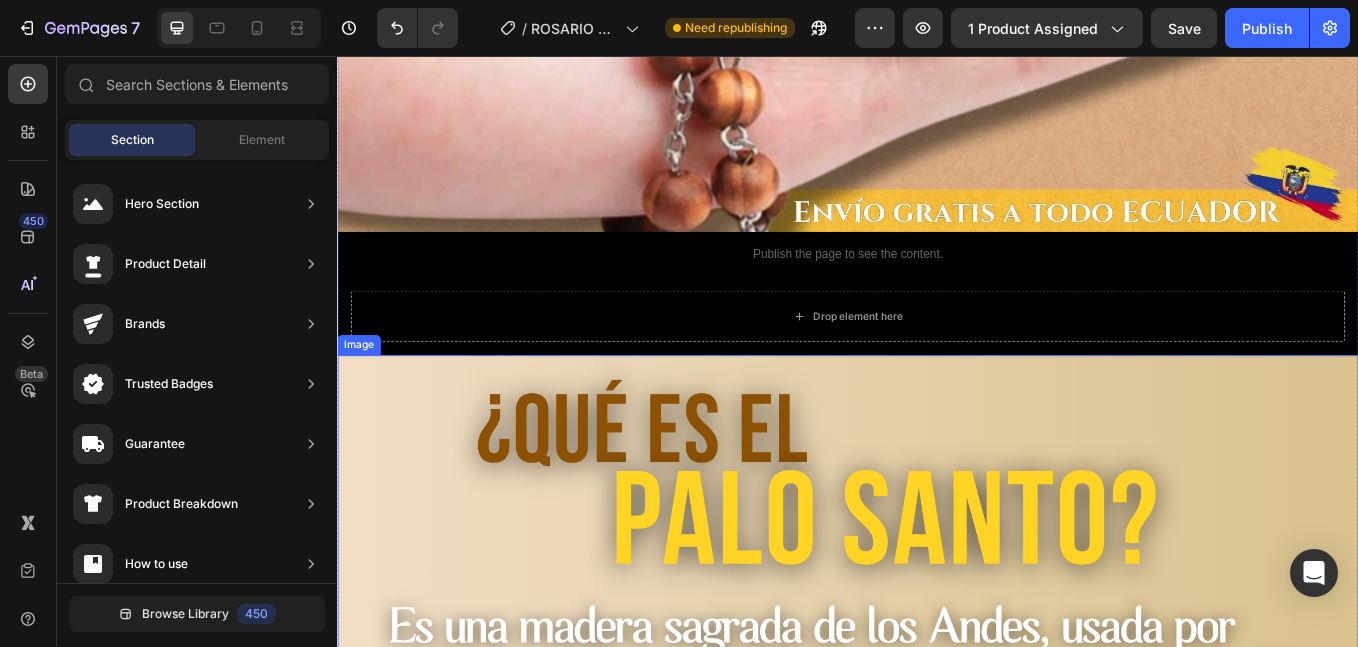 scroll, scrollTop: 1333, scrollLeft: 0, axis: vertical 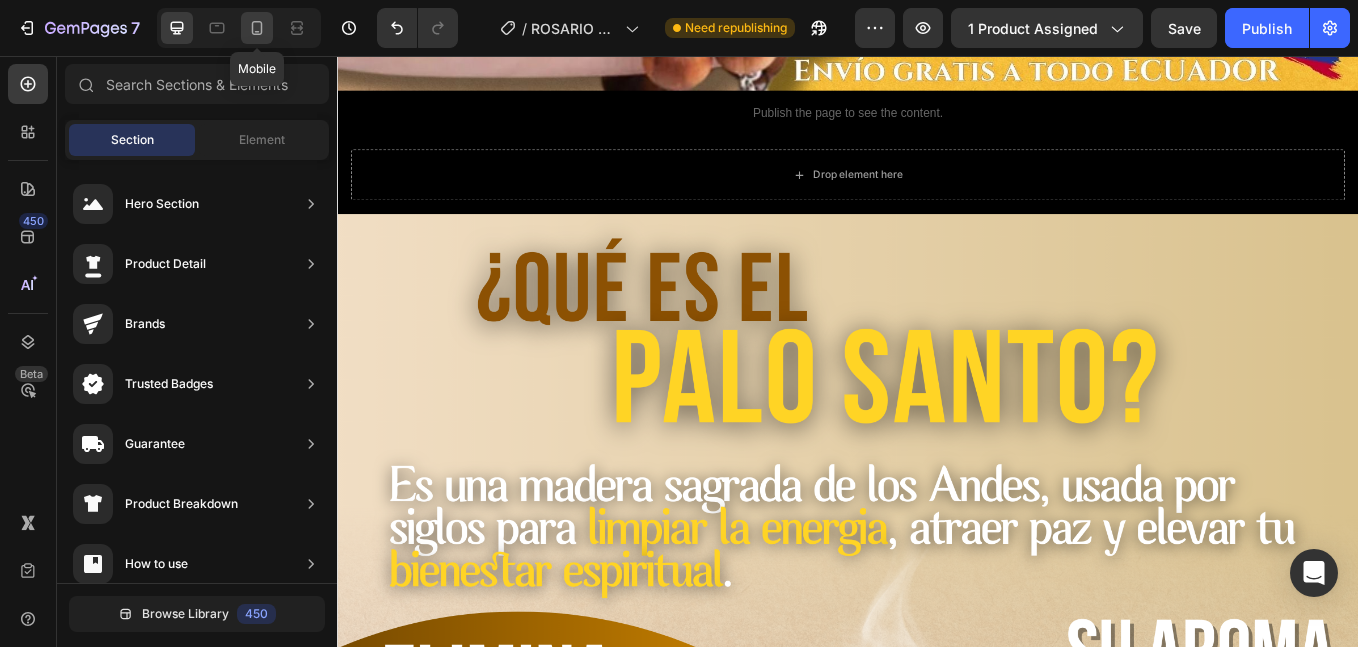 click 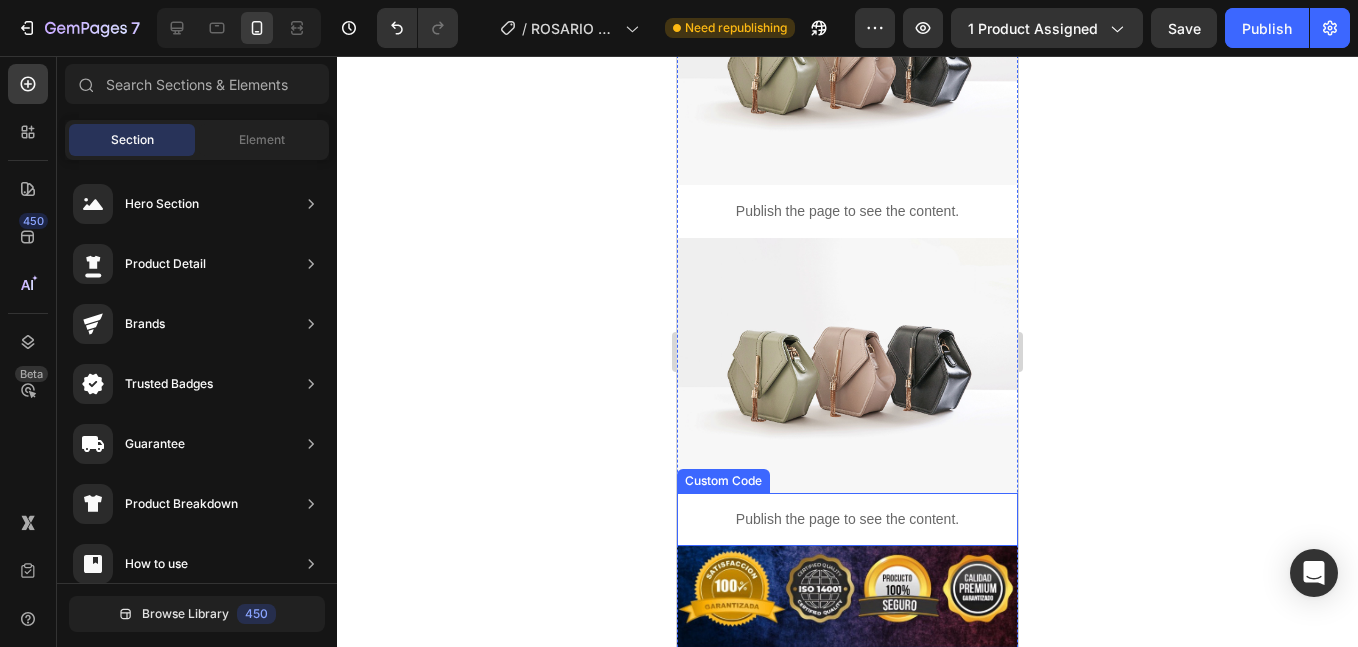 scroll, scrollTop: 3157, scrollLeft: 0, axis: vertical 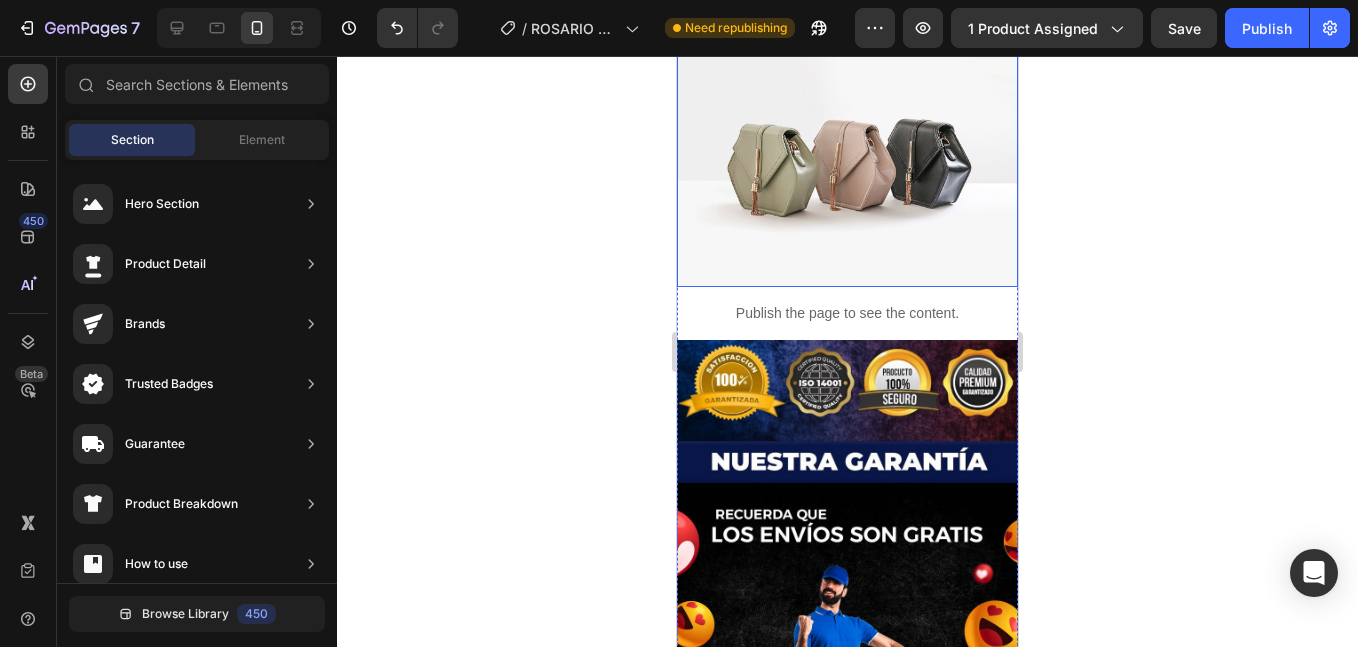 click at bounding box center [847, 159] 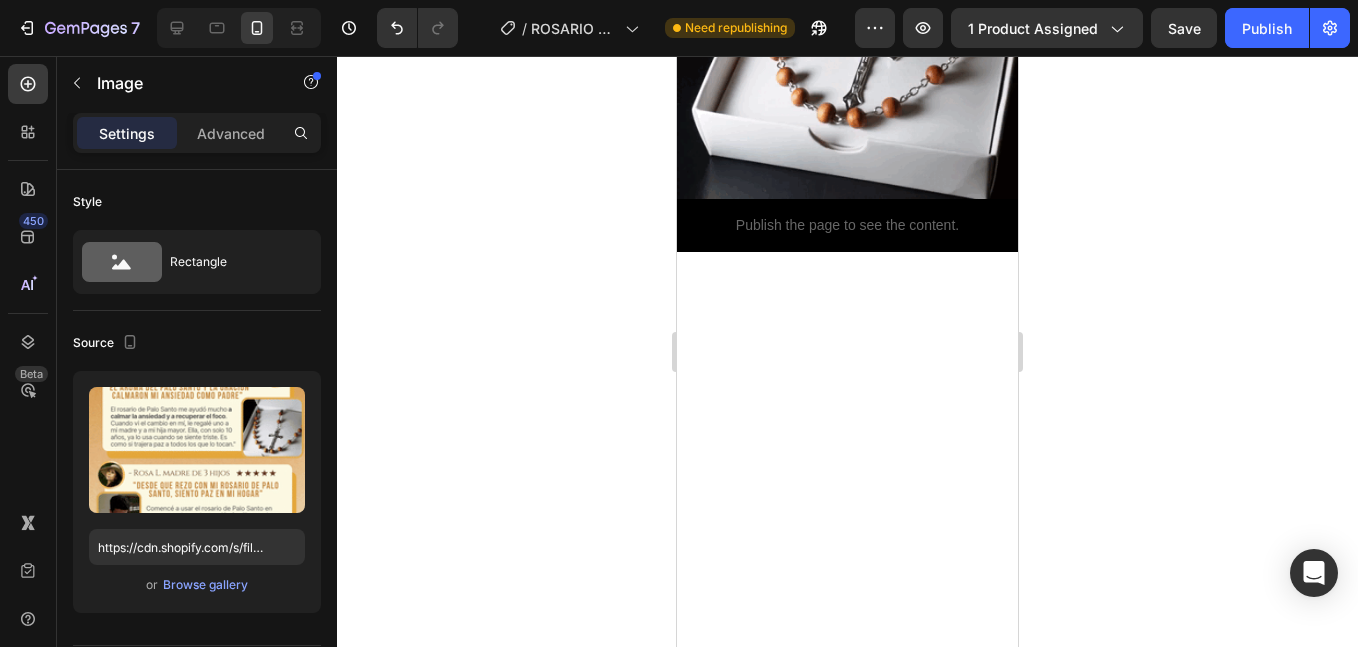 scroll, scrollTop: 0, scrollLeft: 0, axis: both 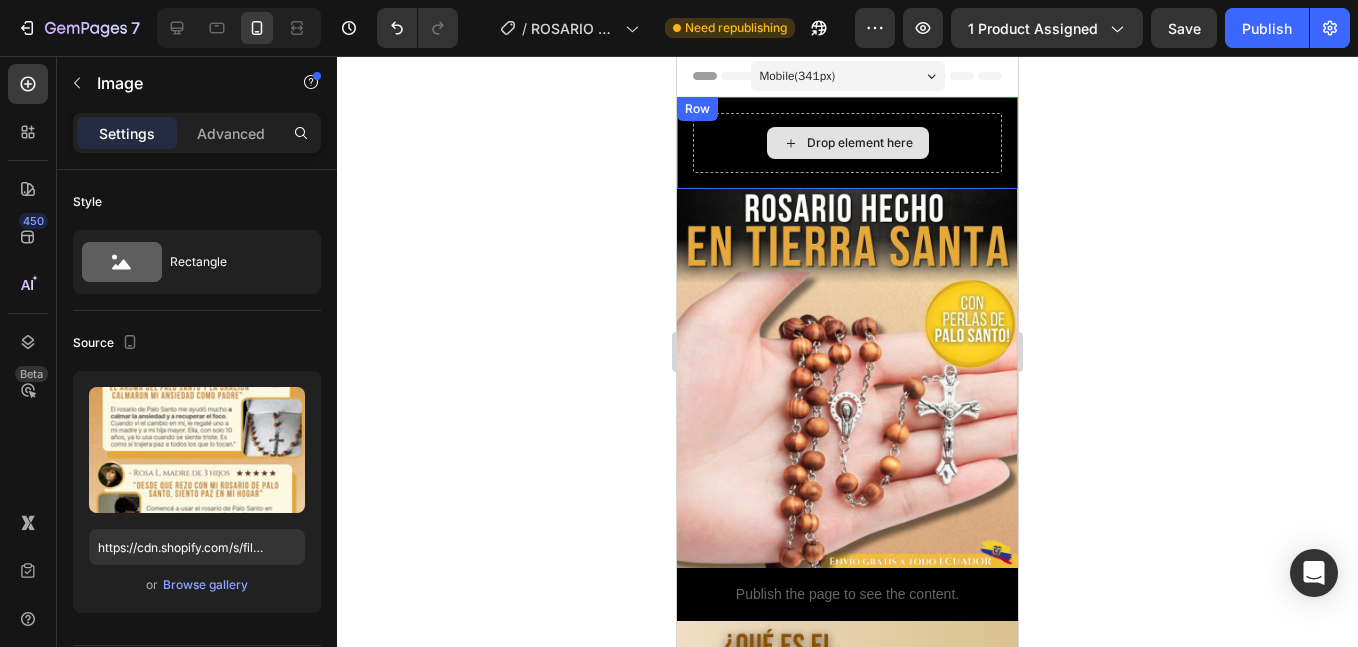 click on "Drop element here" at bounding box center [847, 143] 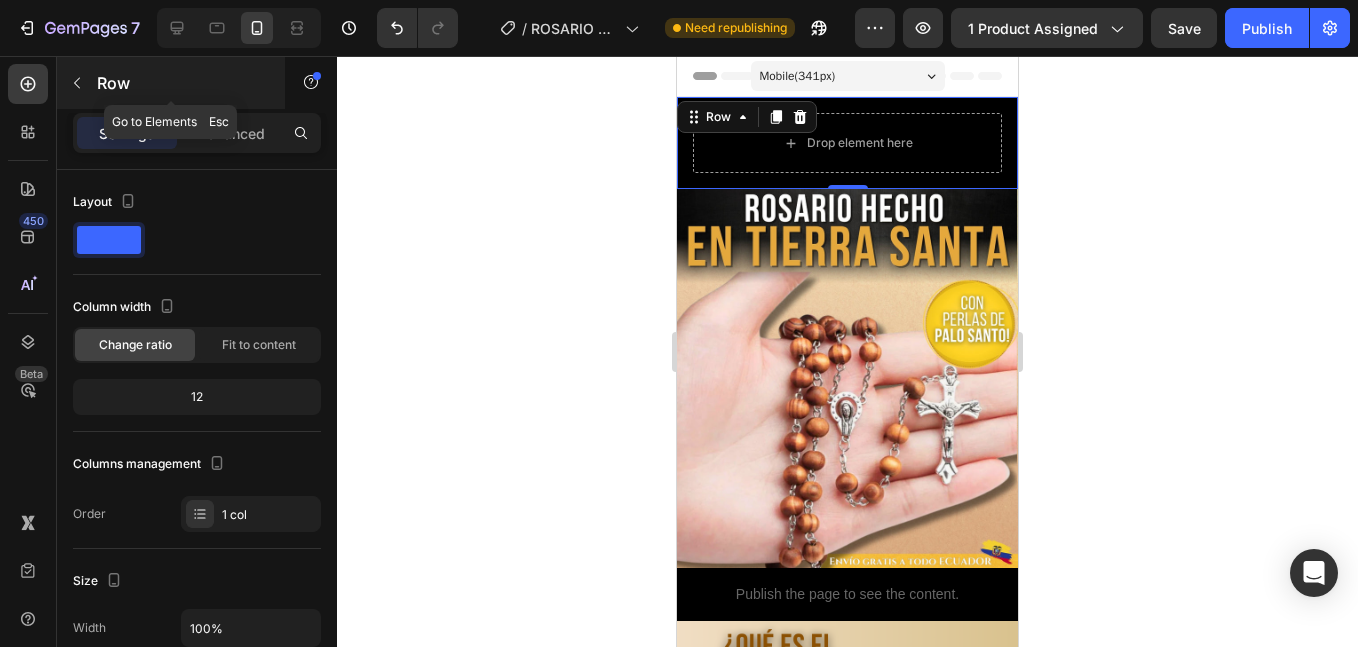 click on "Row" at bounding box center (171, 83) 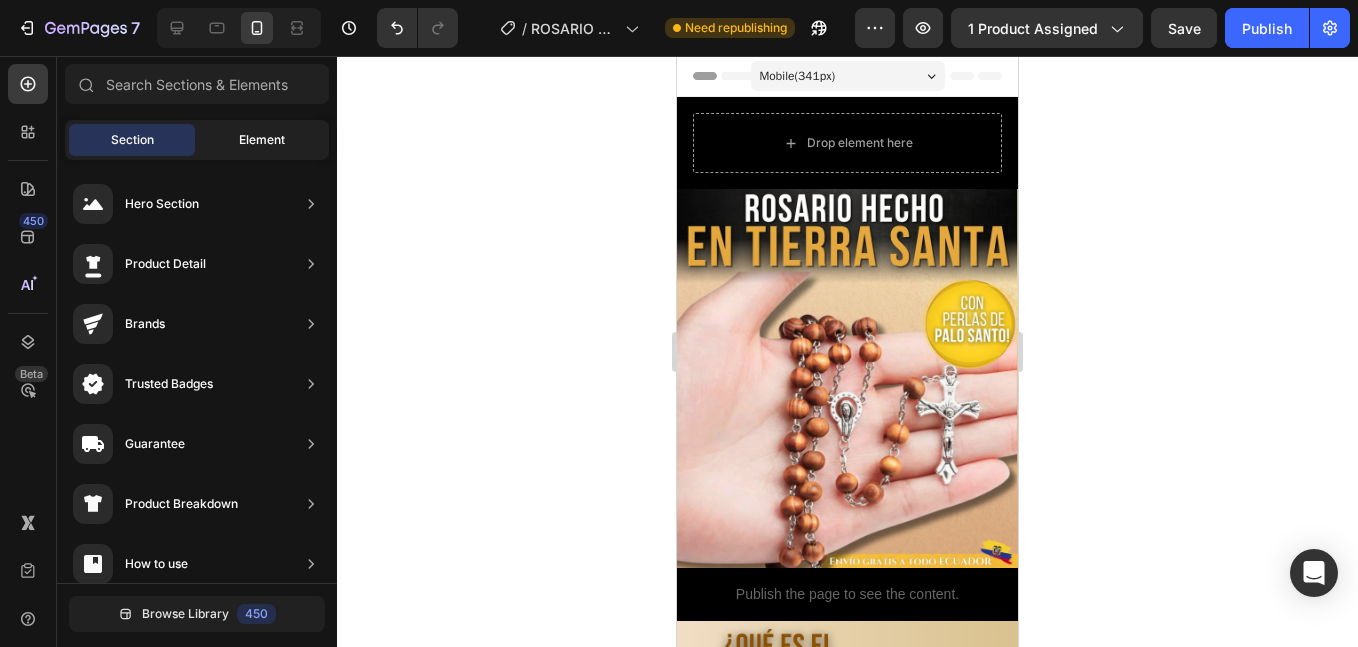 click on "Element" at bounding box center (262, 140) 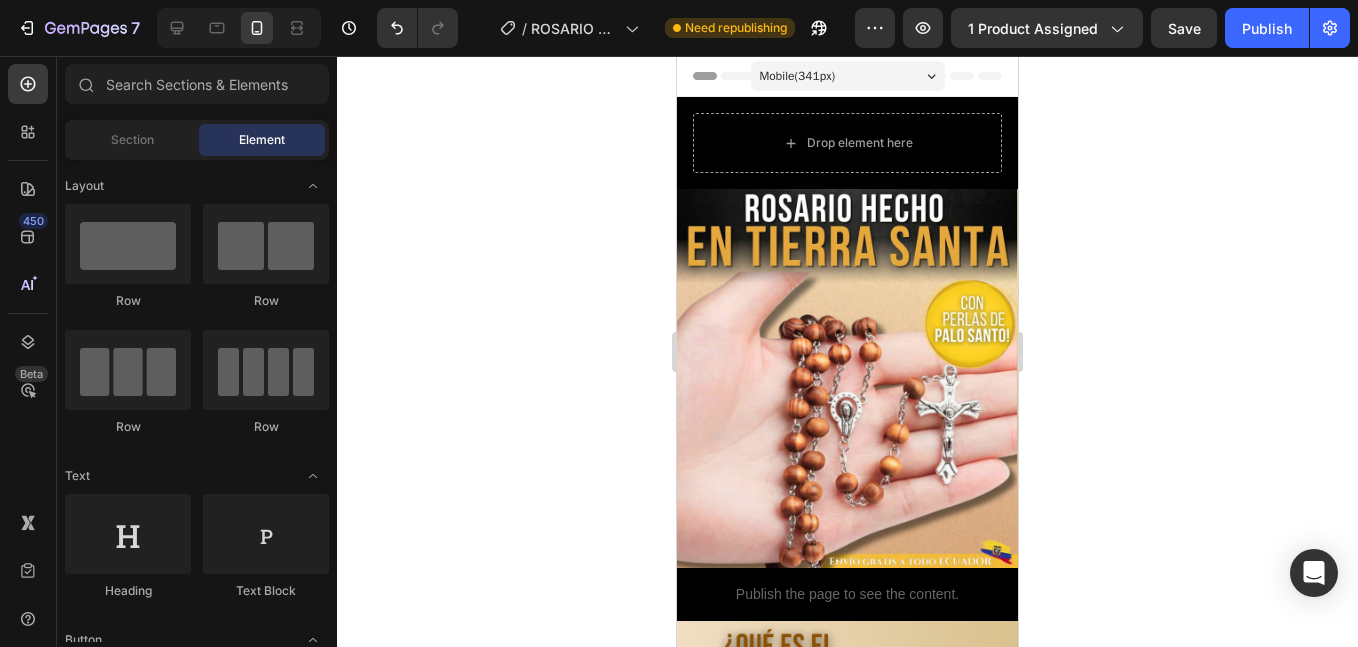 click on "Element" at bounding box center (262, 140) 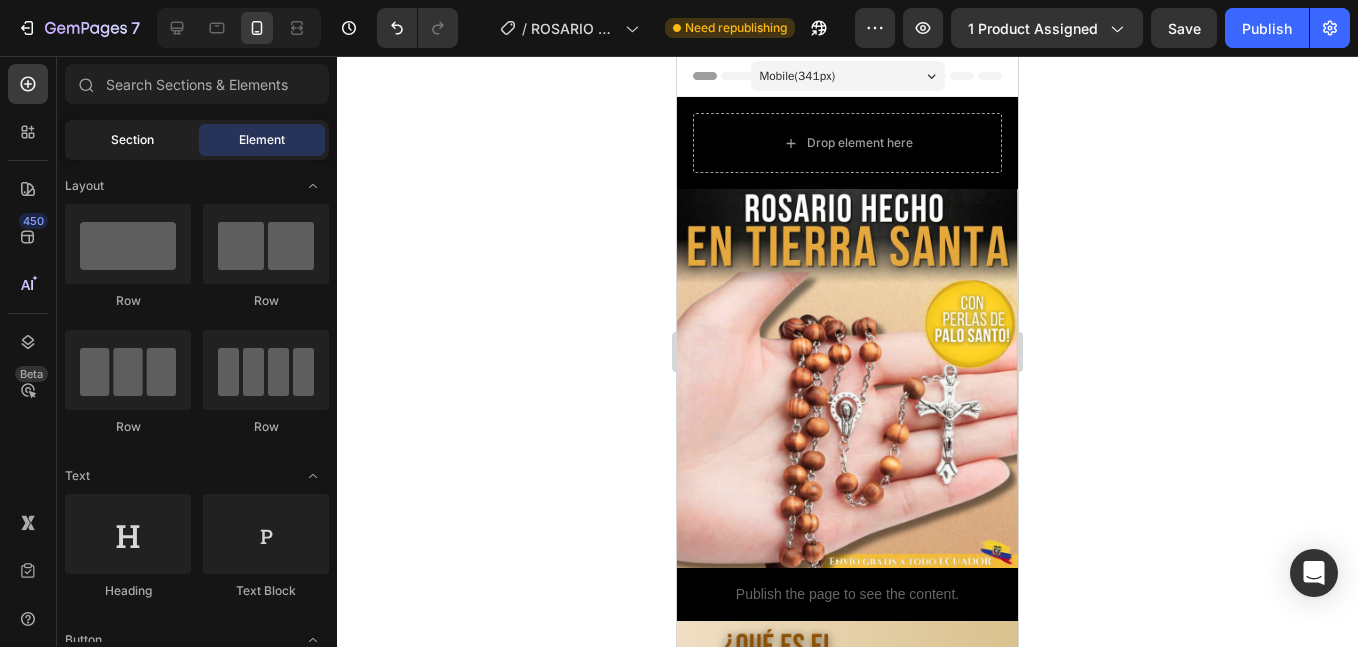 click on "Section" 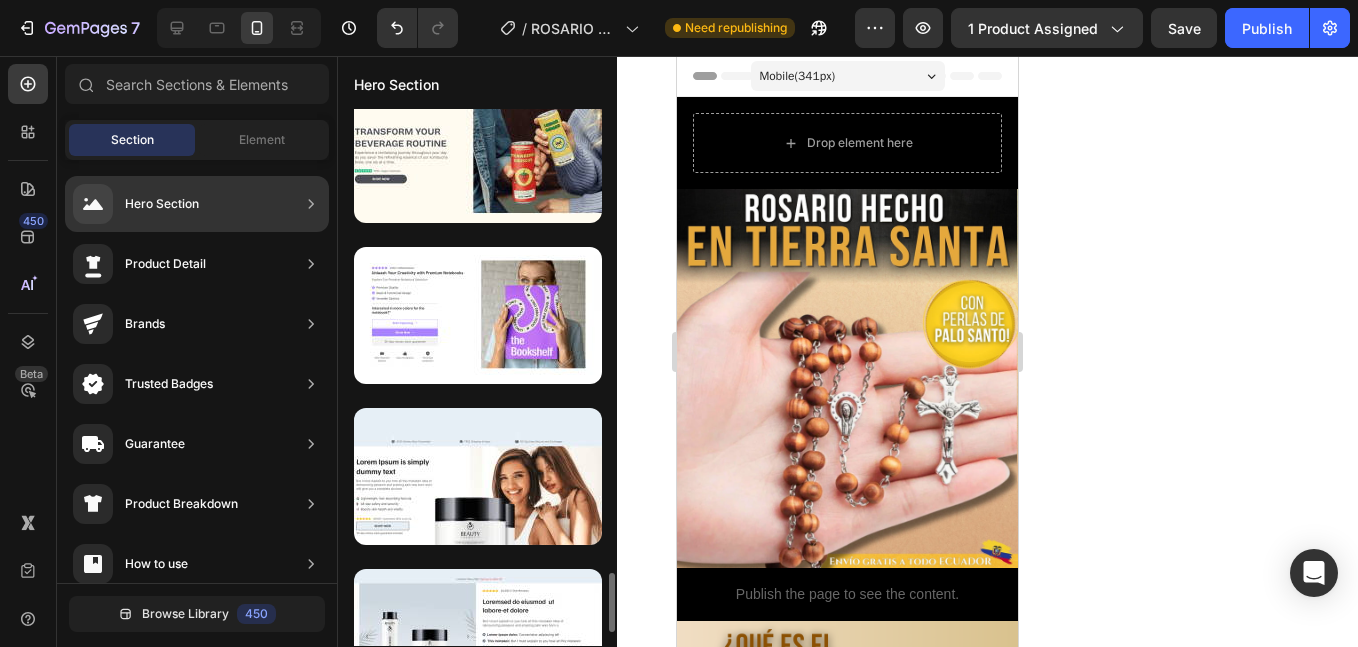 scroll, scrollTop: 1335, scrollLeft: 0, axis: vertical 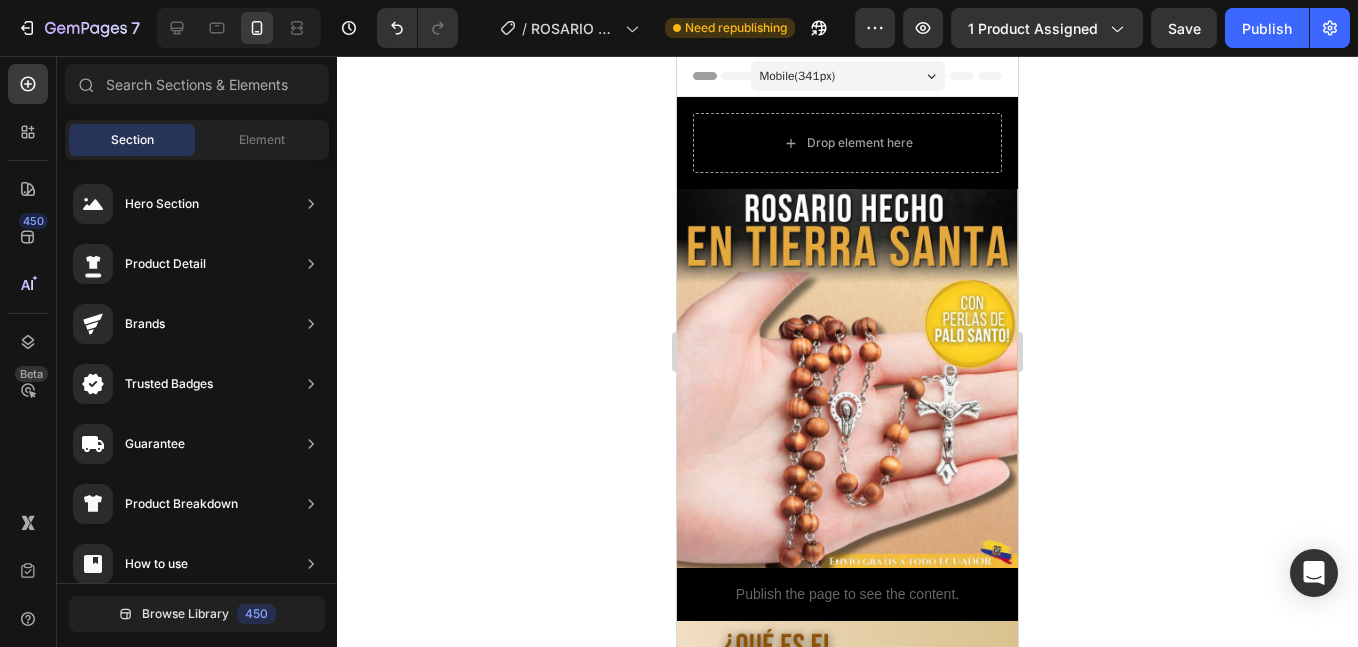 click at bounding box center (239, 28) 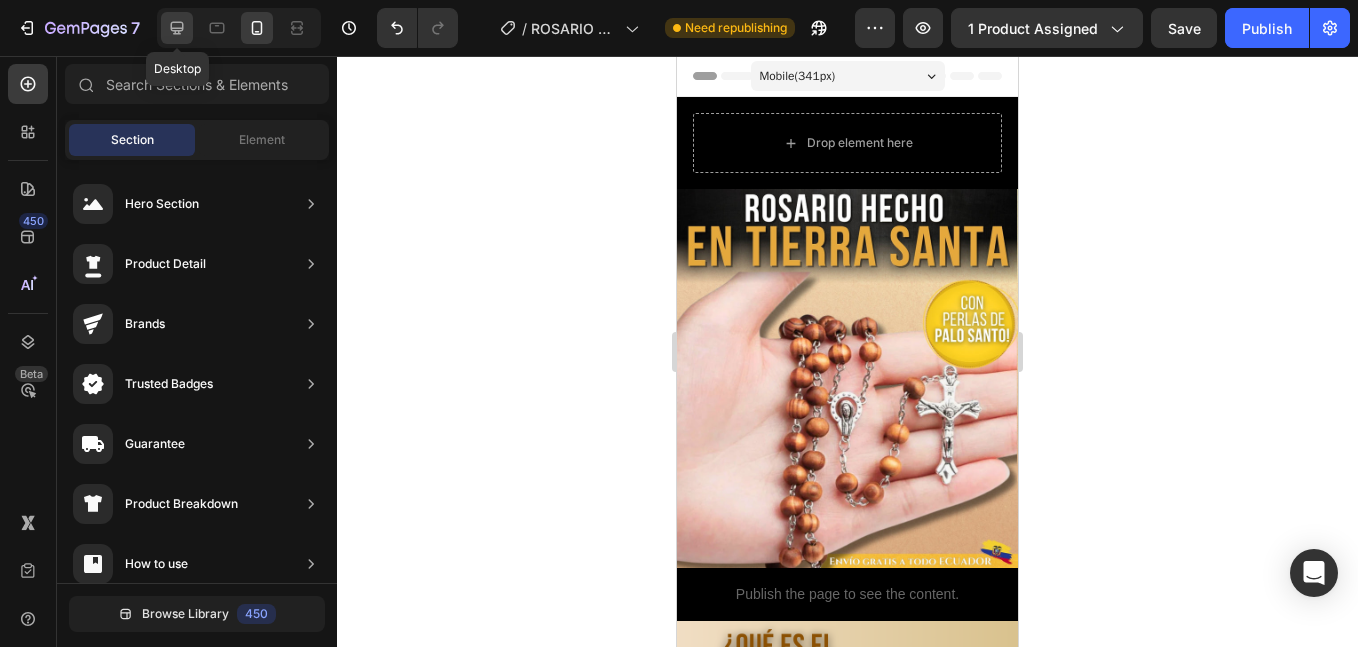 click 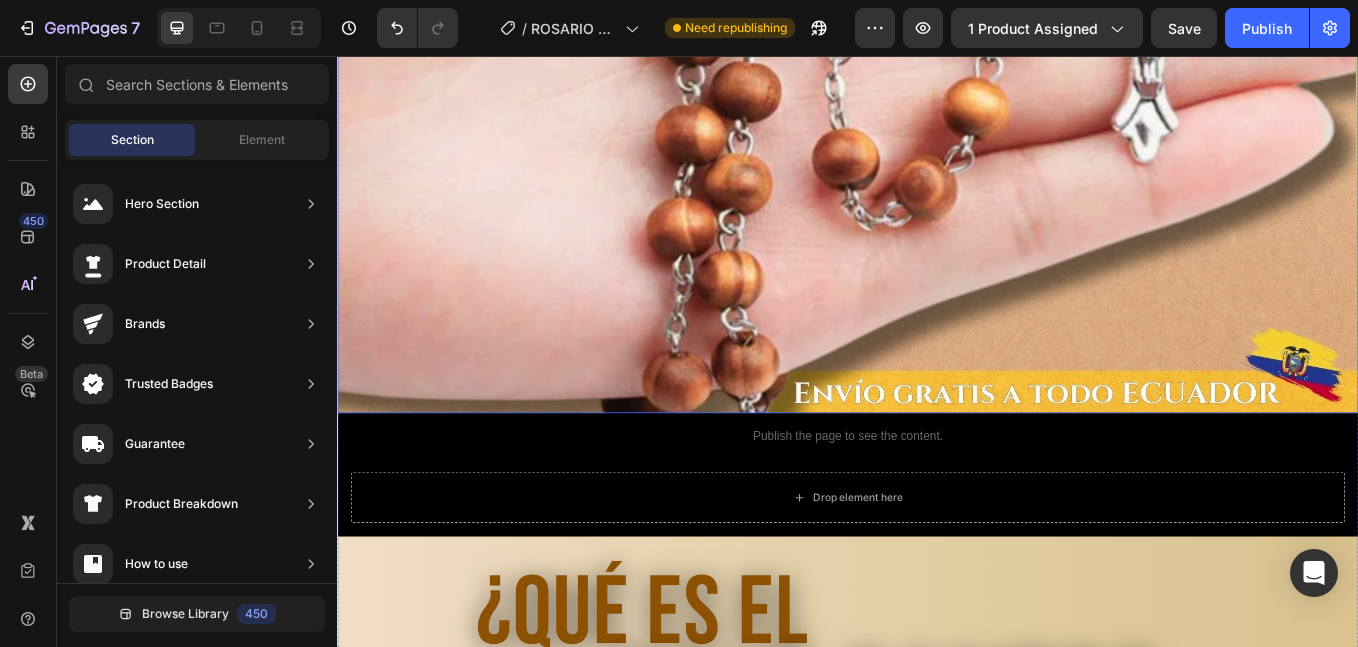 scroll, scrollTop: 1167, scrollLeft: 0, axis: vertical 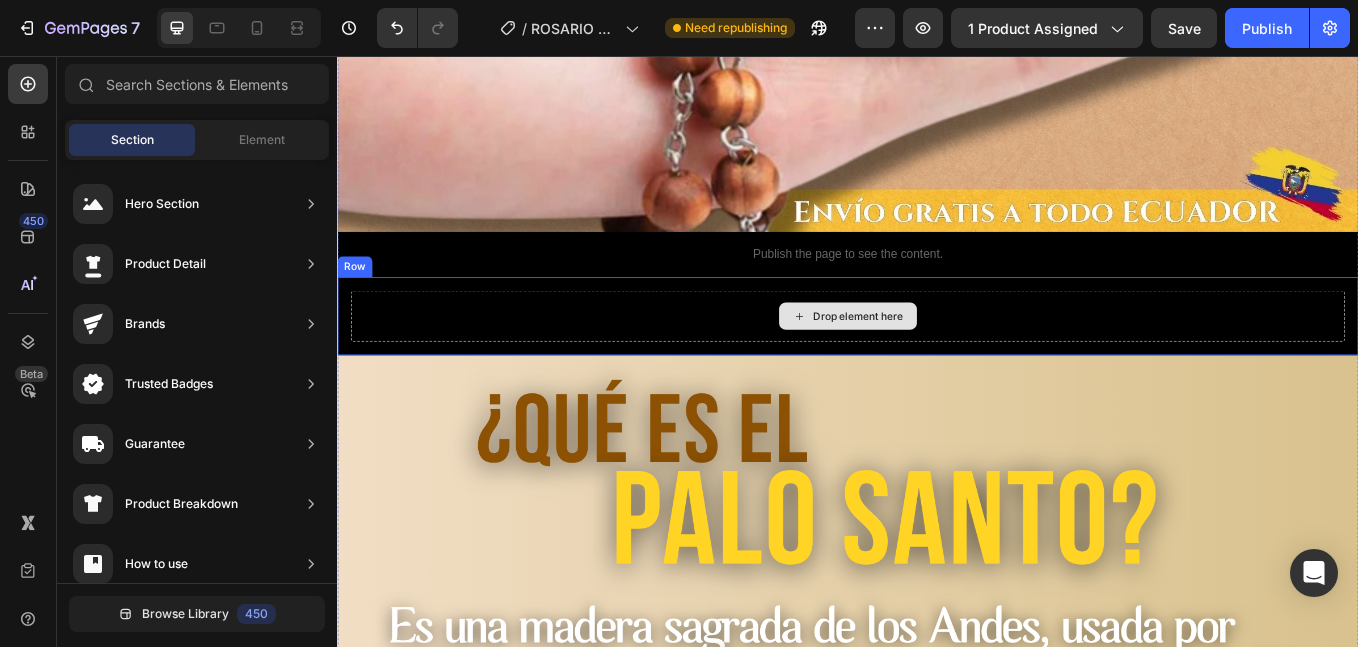 click on "Drop element here" at bounding box center (937, 362) 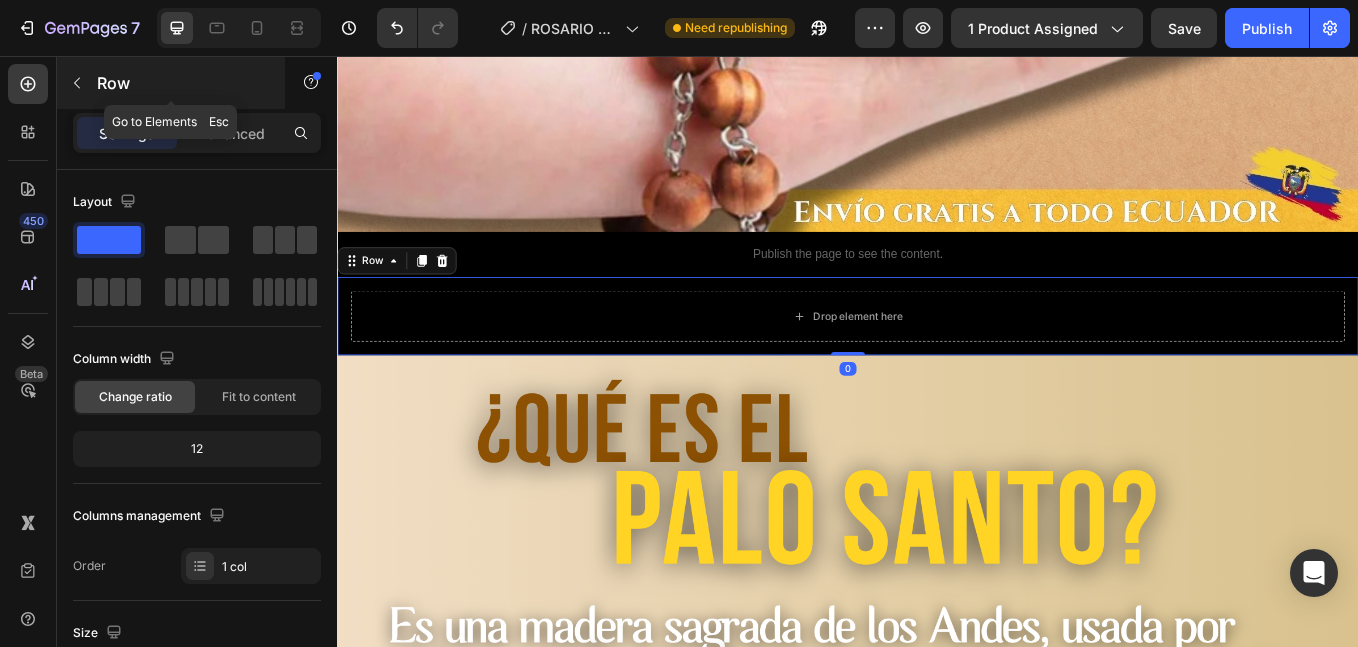 click 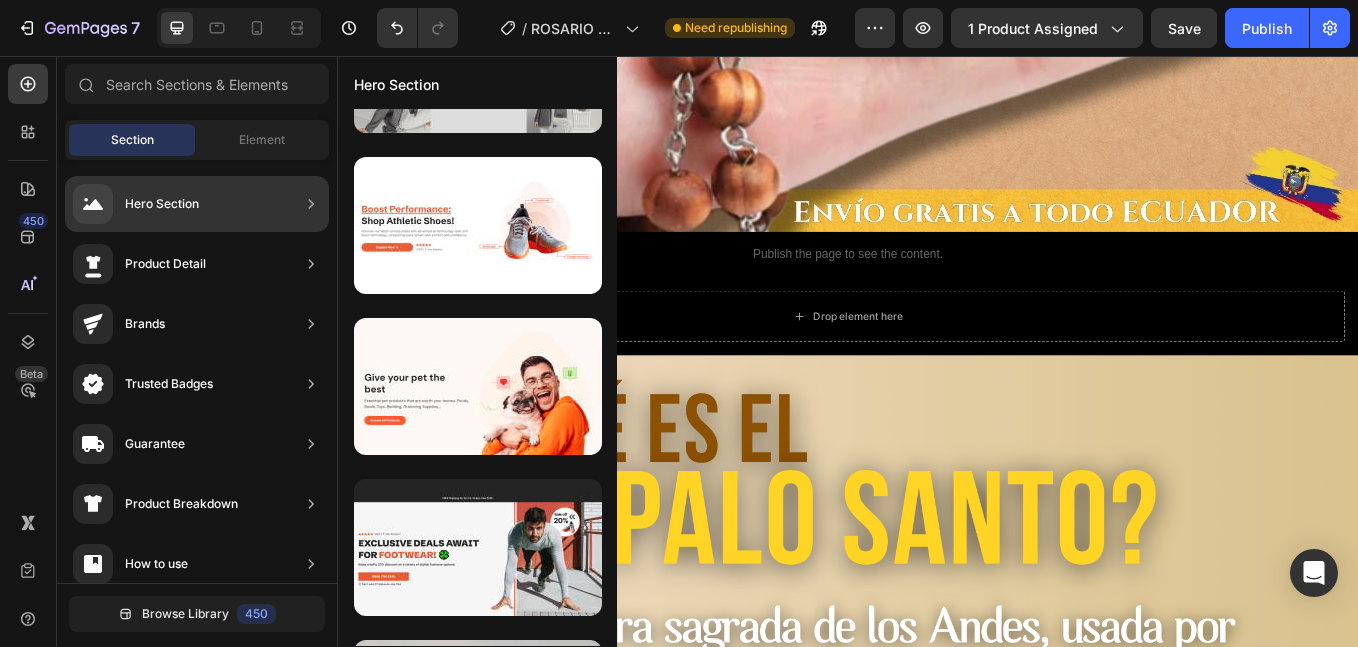 scroll, scrollTop: 4448, scrollLeft: 0, axis: vertical 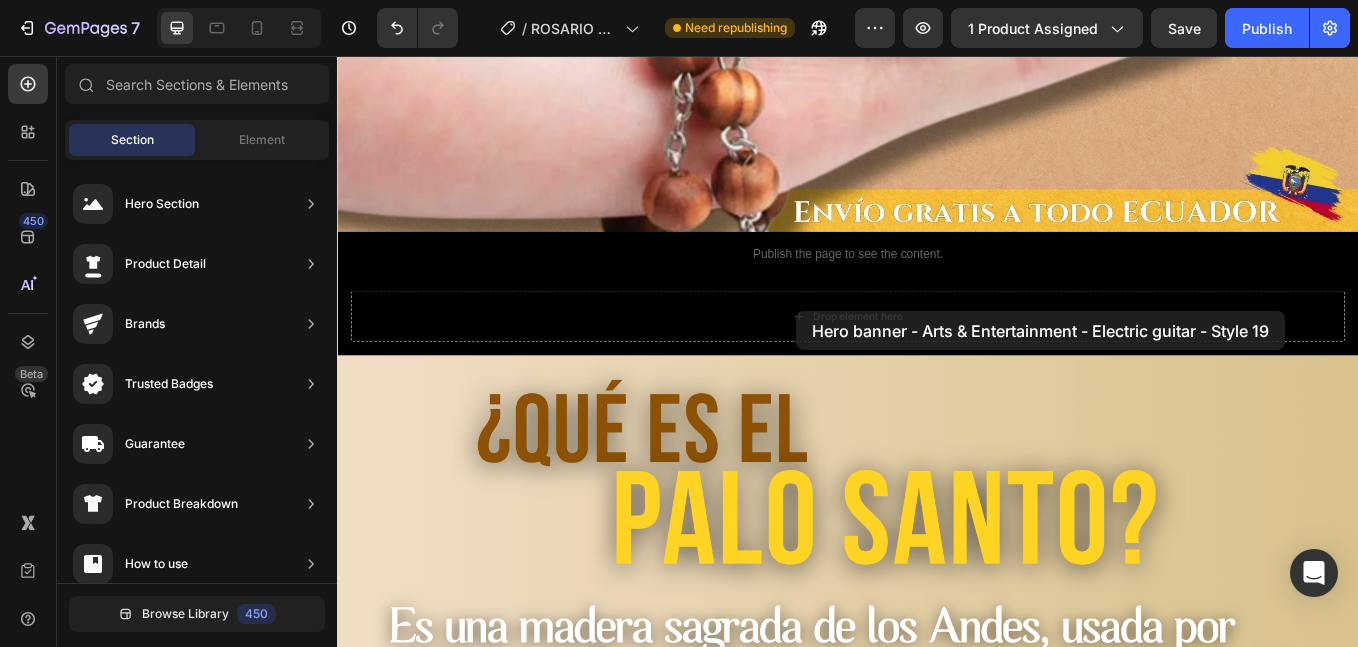 drag, startPoint x: 778, startPoint y: 470, endPoint x: 877, endPoint y: 359, distance: 148.73466 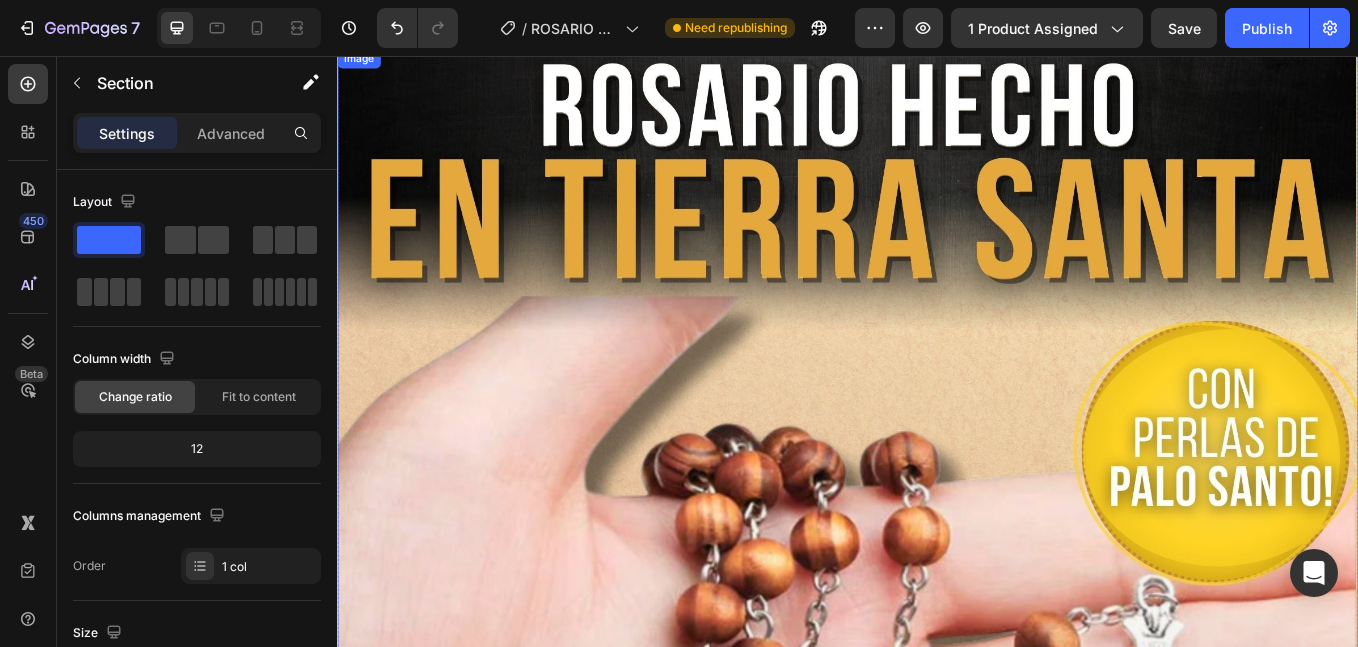 scroll, scrollTop: 0, scrollLeft: 0, axis: both 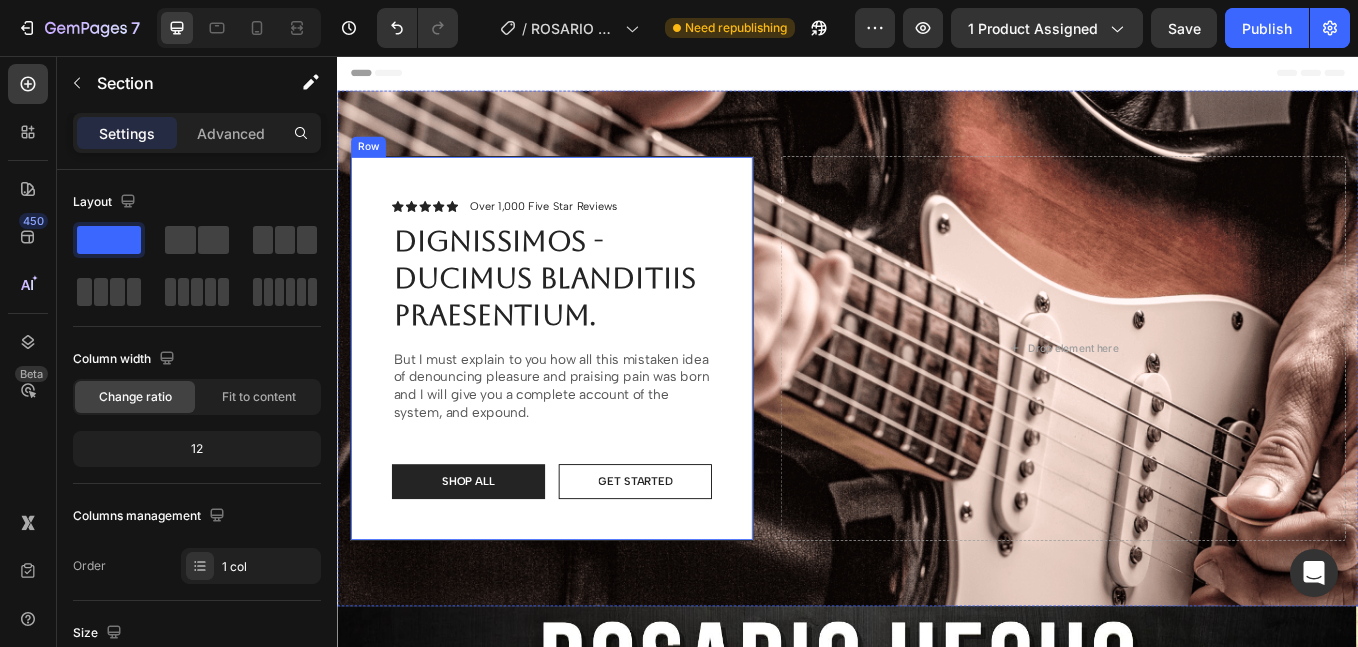 click on "Icon Icon Icon Icon Icon Icon List Over 1,000 Five Star Reviews Text Block Row dignissimos - ducimus blanditiis praesentium. Heading But I must explain to you how all this mistaken idea of denouncing pleasure and praising pain was born and I will give you a complete account of the system, and expound. Text Block Shop ALL Button Get started Button Row Row
Drop element here" at bounding box center [937, 400] 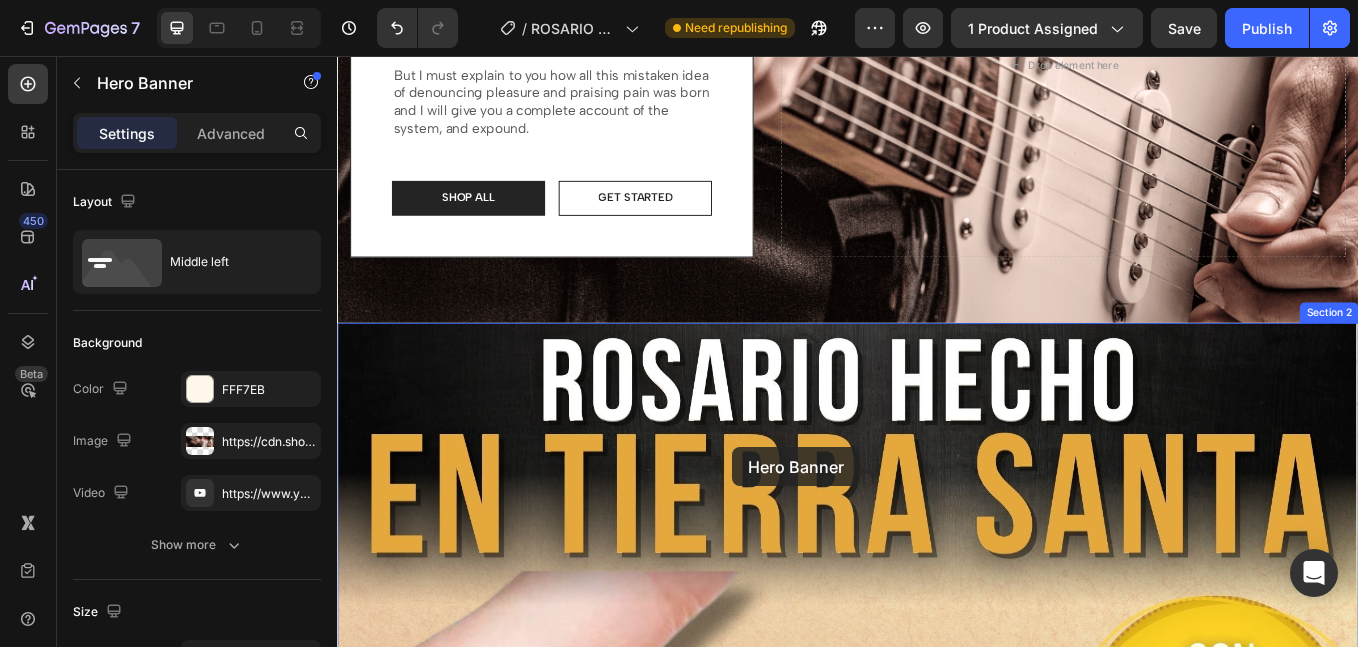 scroll, scrollTop: 0, scrollLeft: 0, axis: both 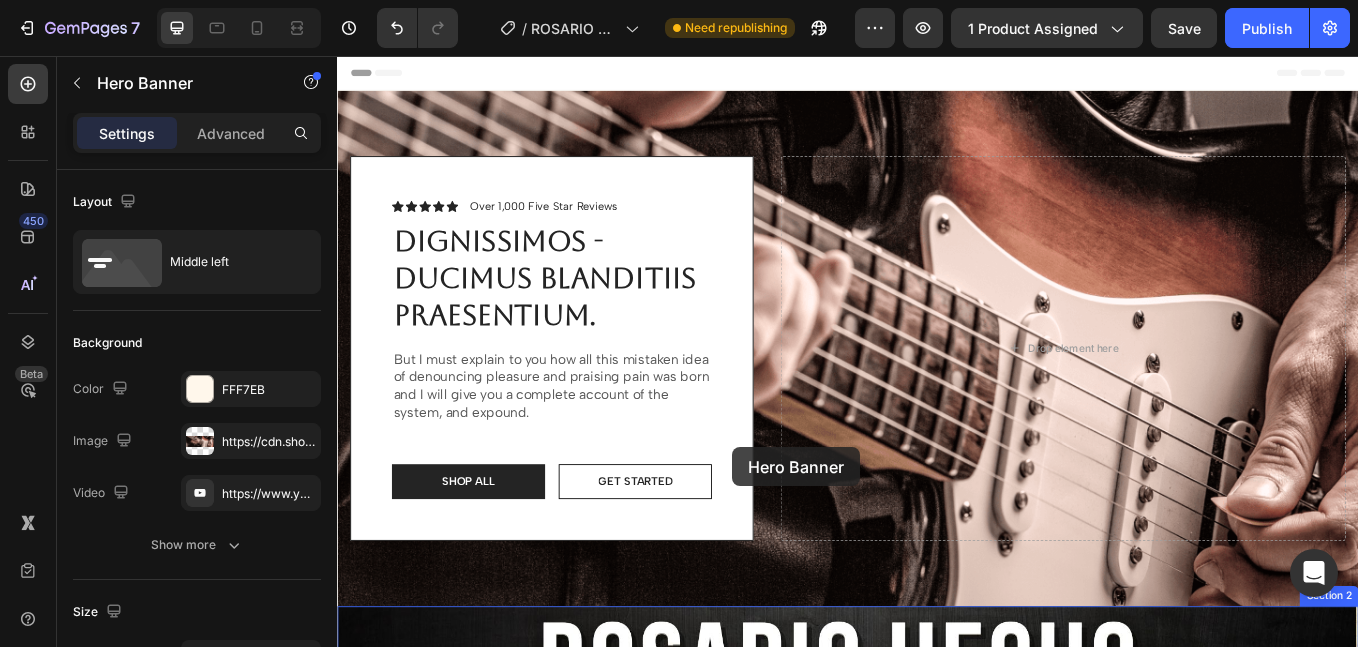 drag, startPoint x: 378, startPoint y: 110, endPoint x: 801, endPoint y: 516, distance: 586.31476 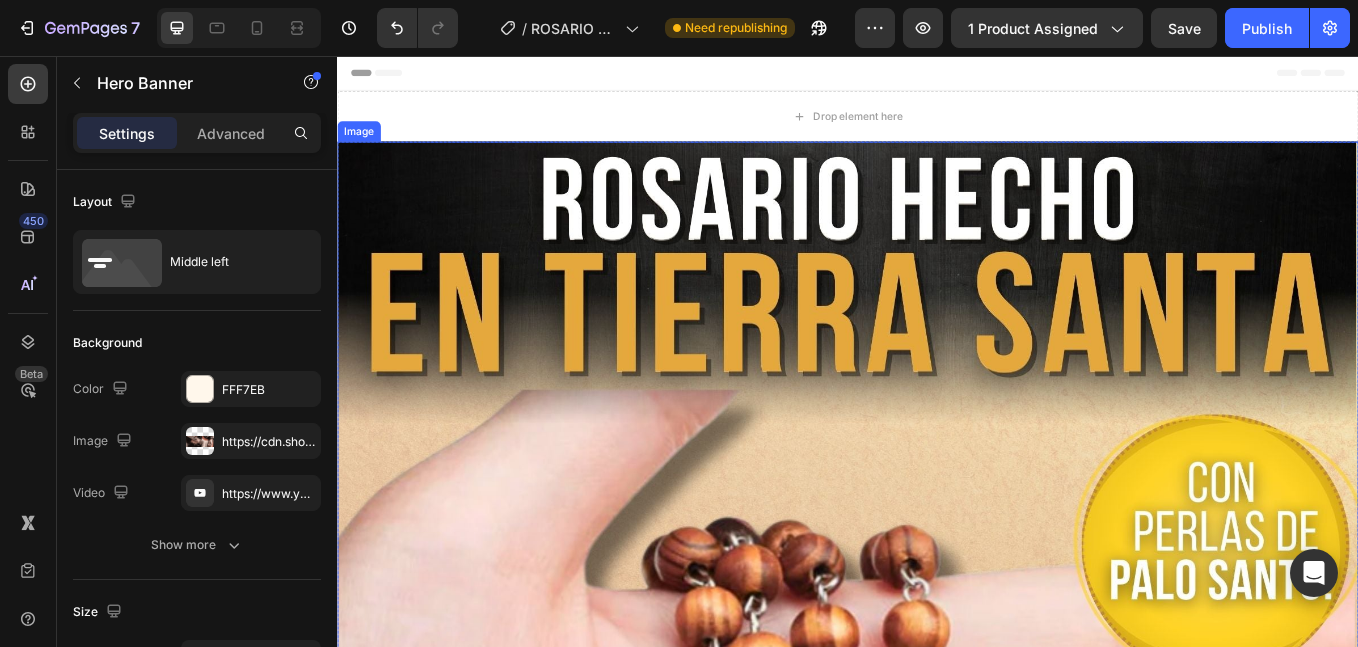 scroll, scrollTop: 500, scrollLeft: 0, axis: vertical 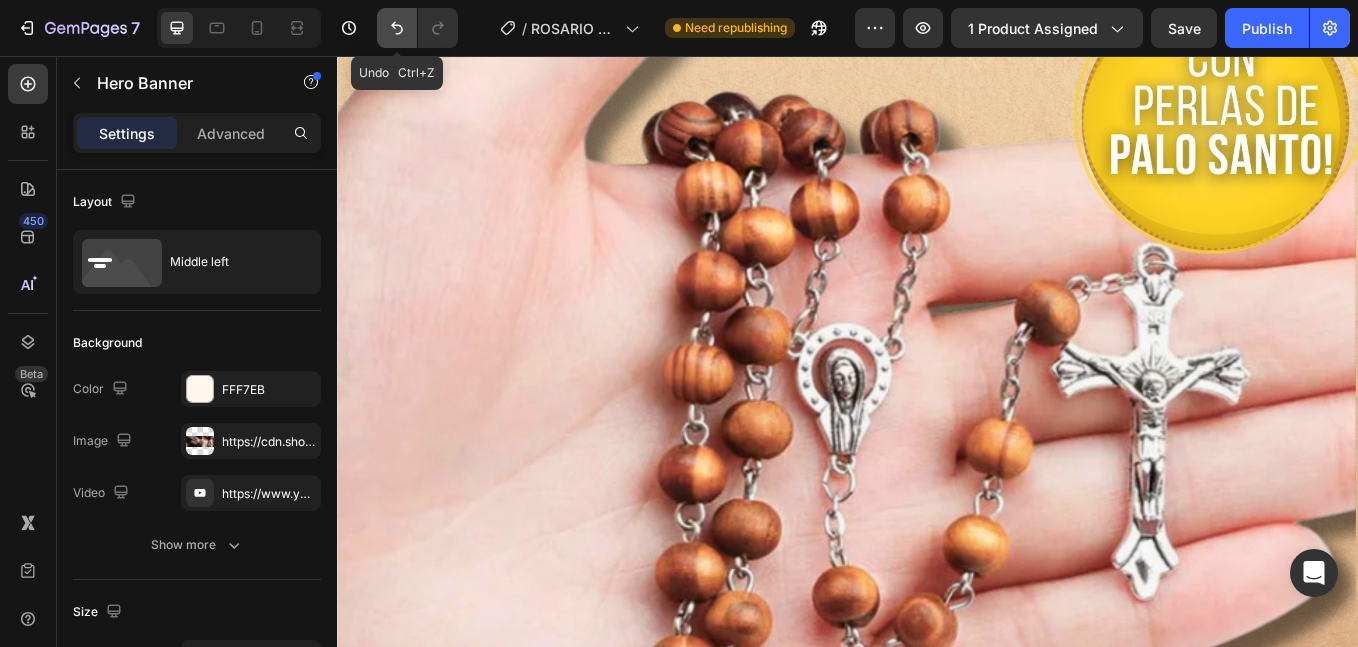 click 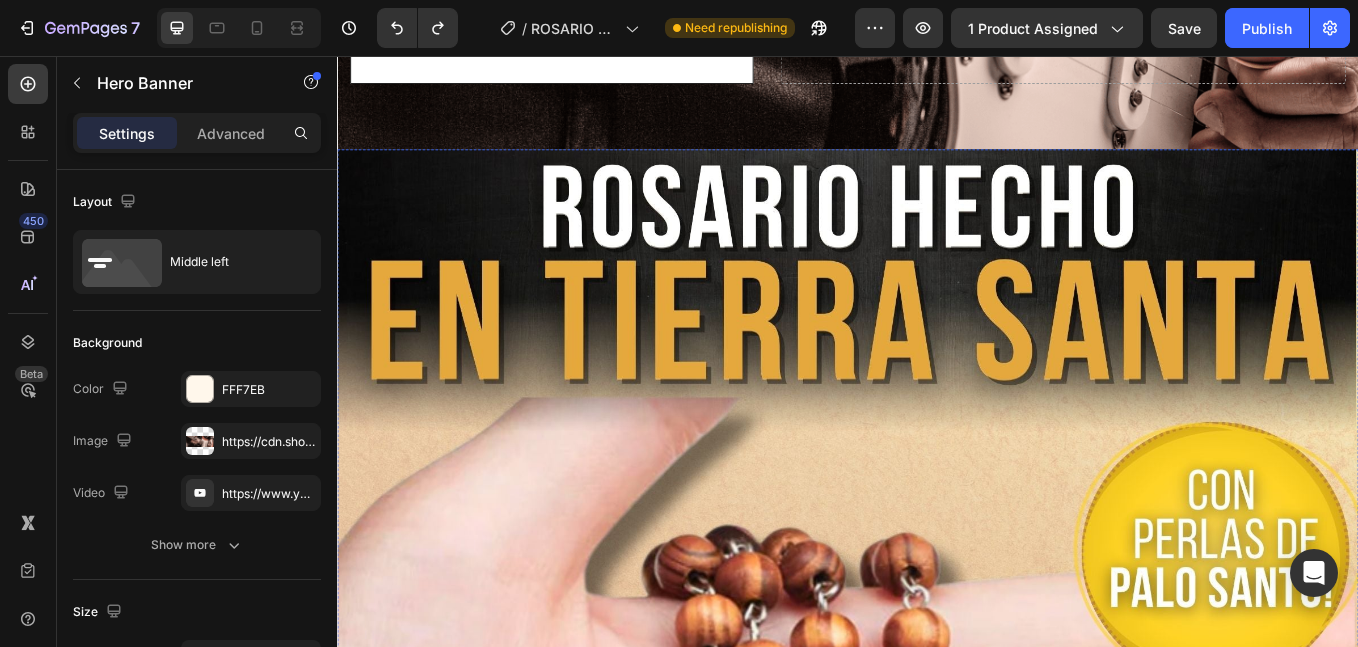 scroll, scrollTop: 0, scrollLeft: 0, axis: both 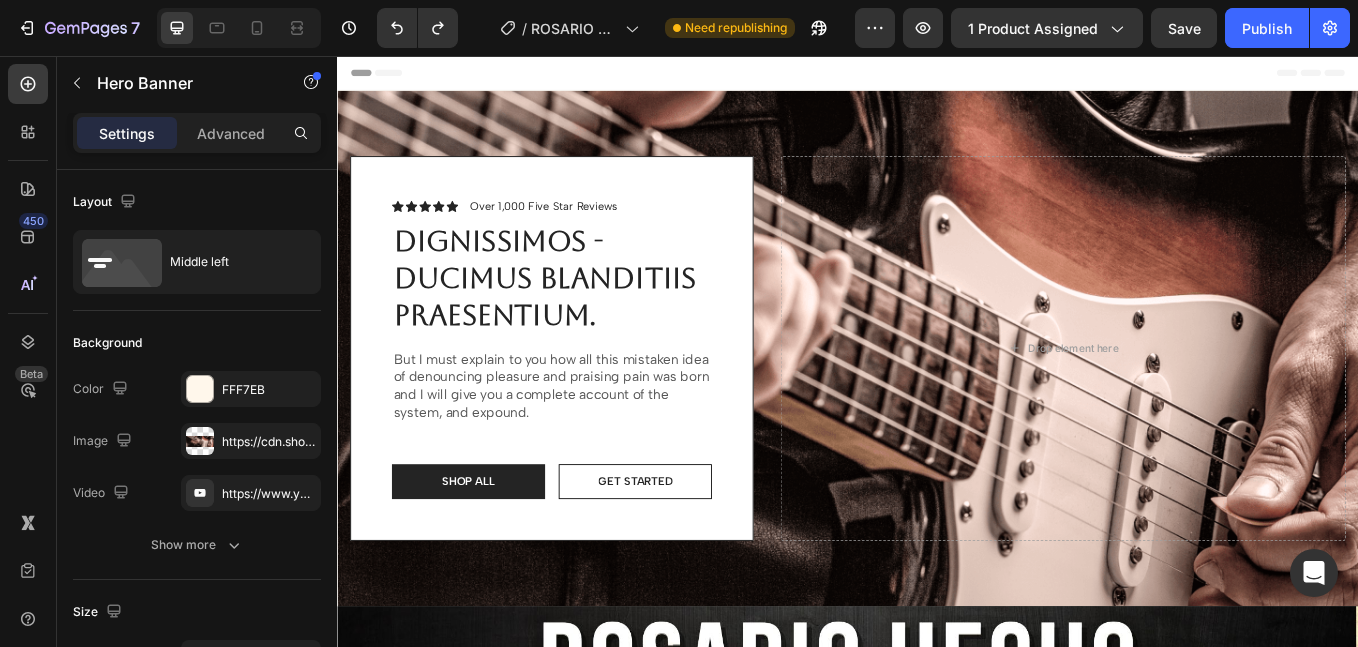 click on "Icon Icon Icon Icon Icon Icon List Over 1,000 Five Star Reviews Text Block Row dignissimos - ducimus blanditiis praesentium. Heading But I must explain to you how all this mistaken idea of denouncing pleasure and praising pain was born and I will give you a complete account of the system, and expound. Text Block Shop ALL Button Get started Button Row Row
Drop element here" at bounding box center [937, 400] 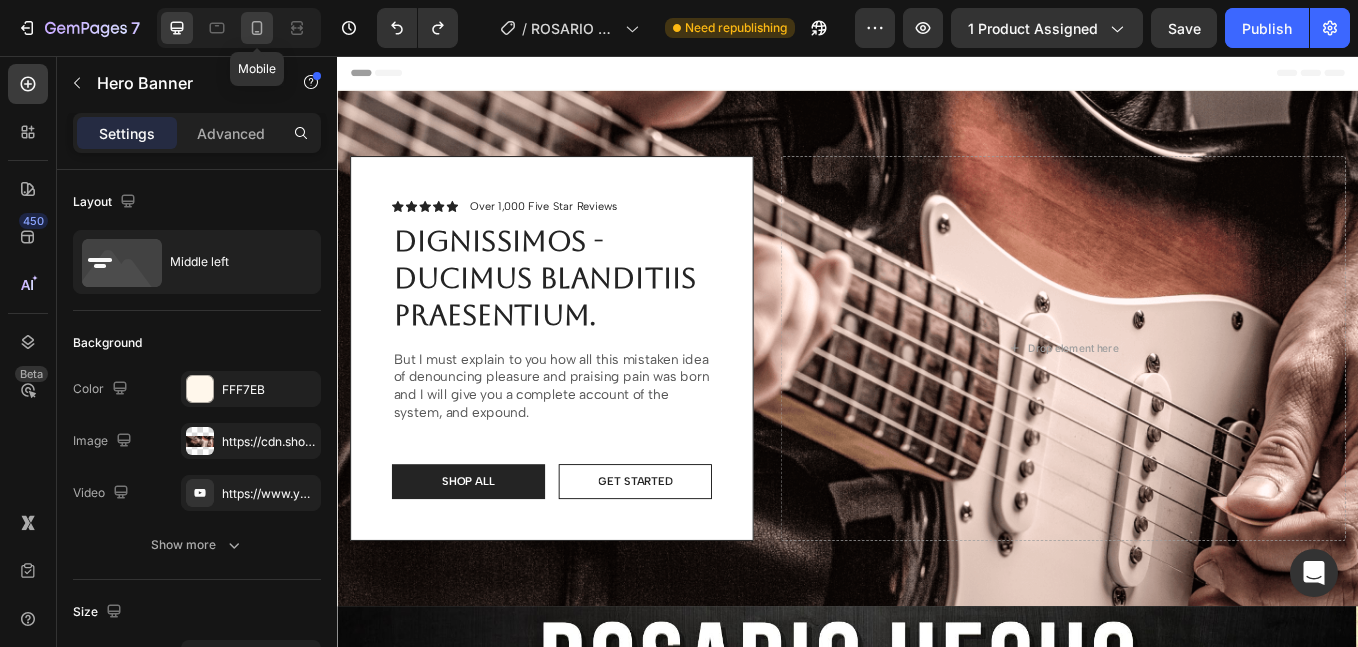 click 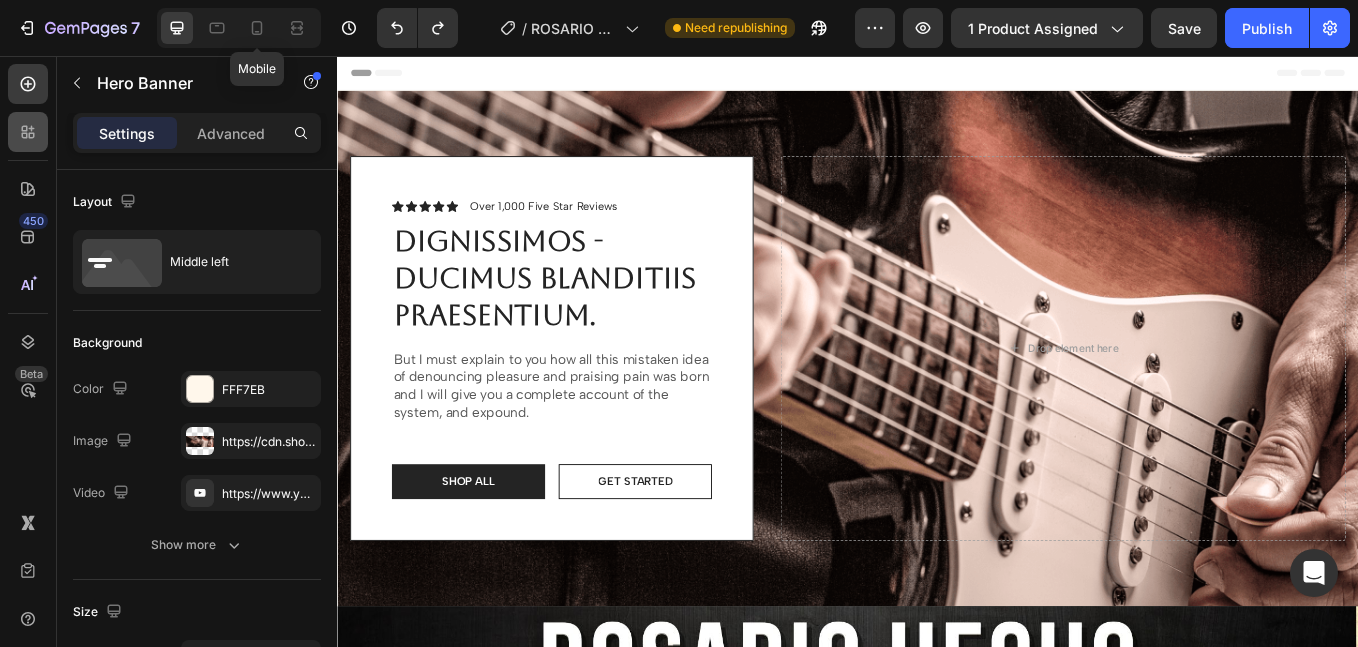 type on "100%" 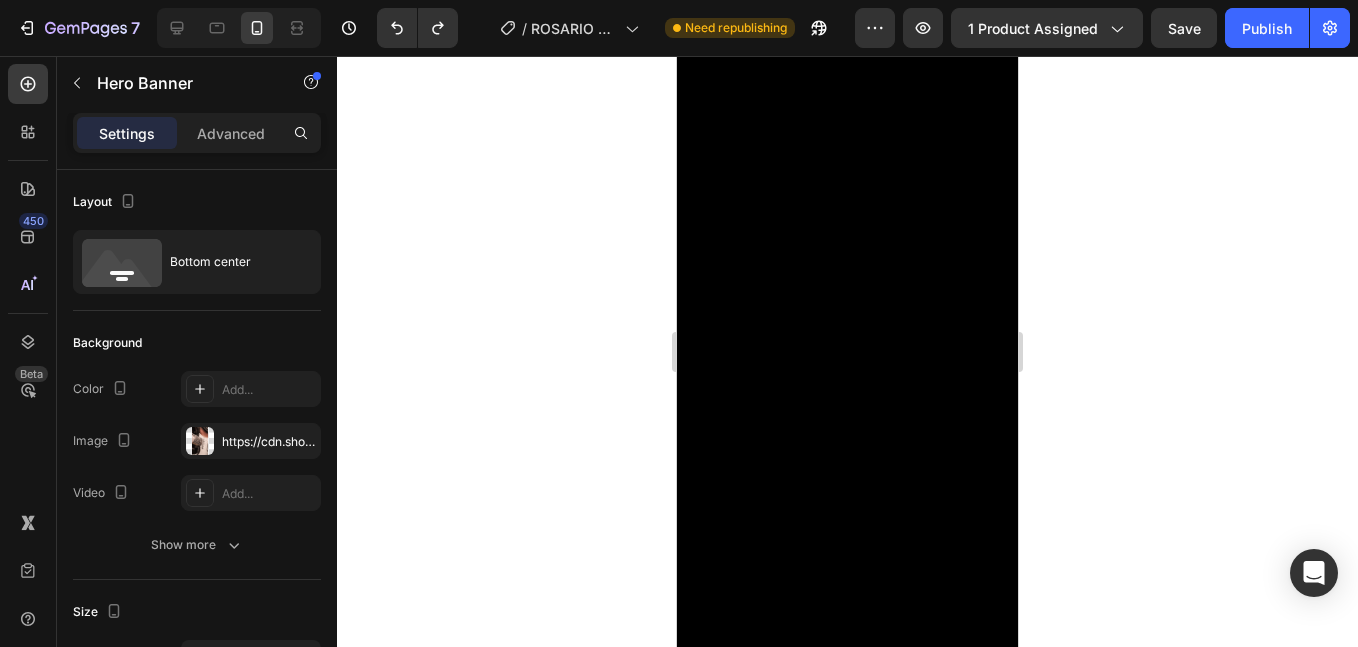 scroll, scrollTop: 0, scrollLeft: 0, axis: both 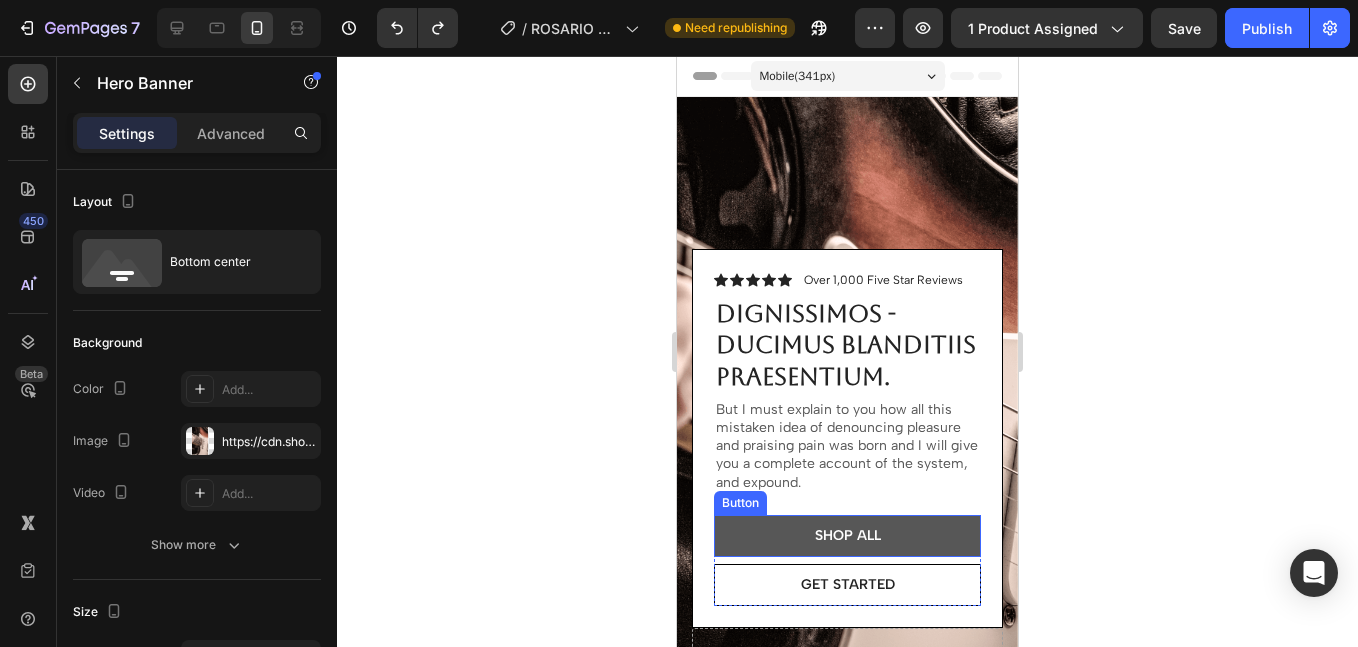 click on "Shop ALL" at bounding box center [847, 536] 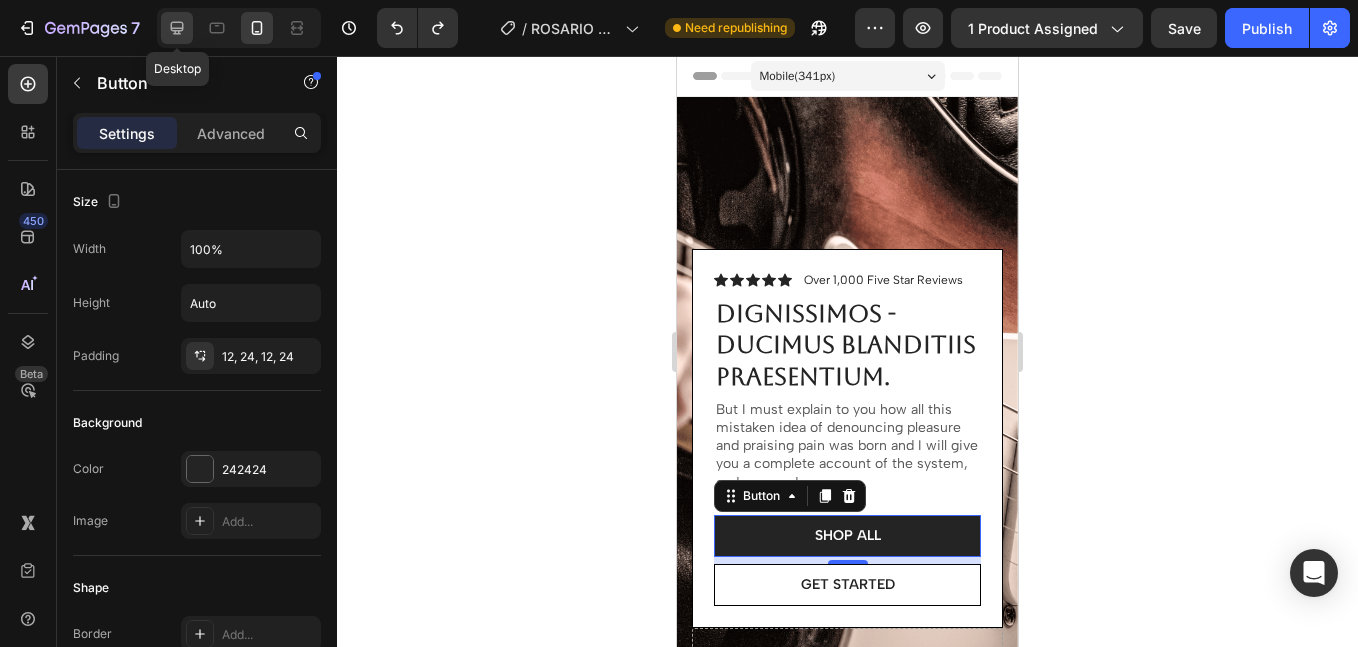 click 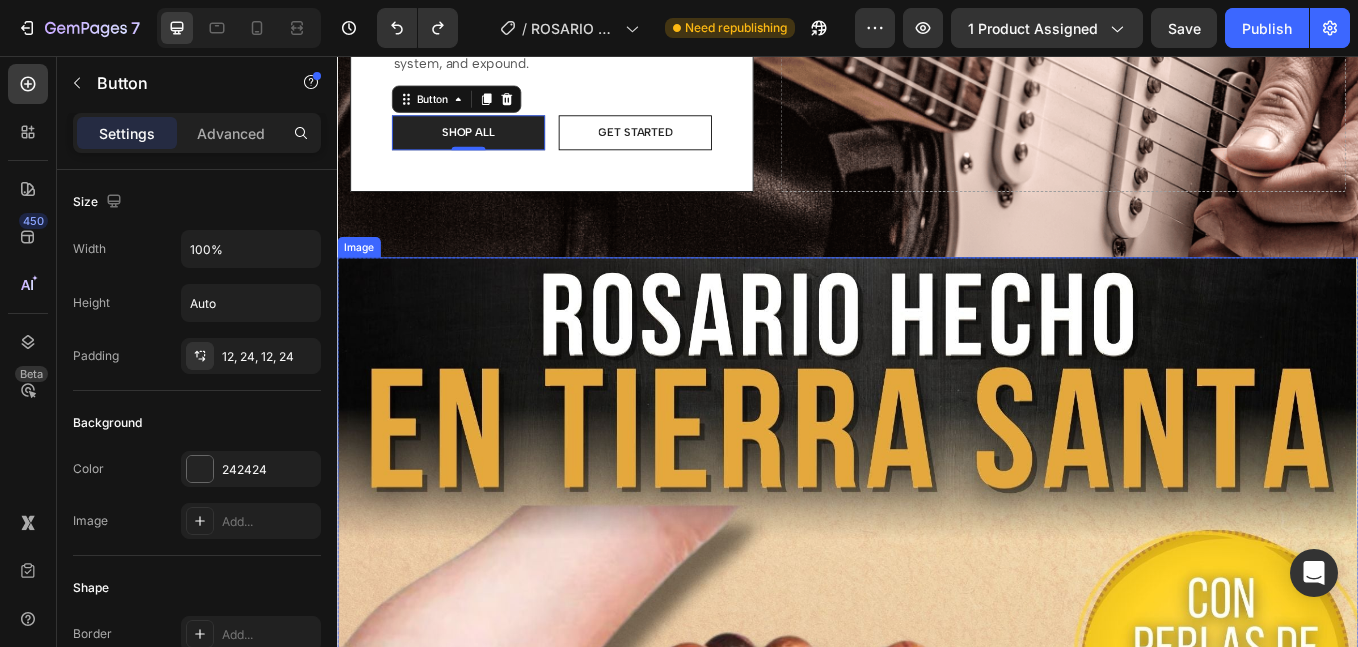 scroll, scrollTop: 243, scrollLeft: 0, axis: vertical 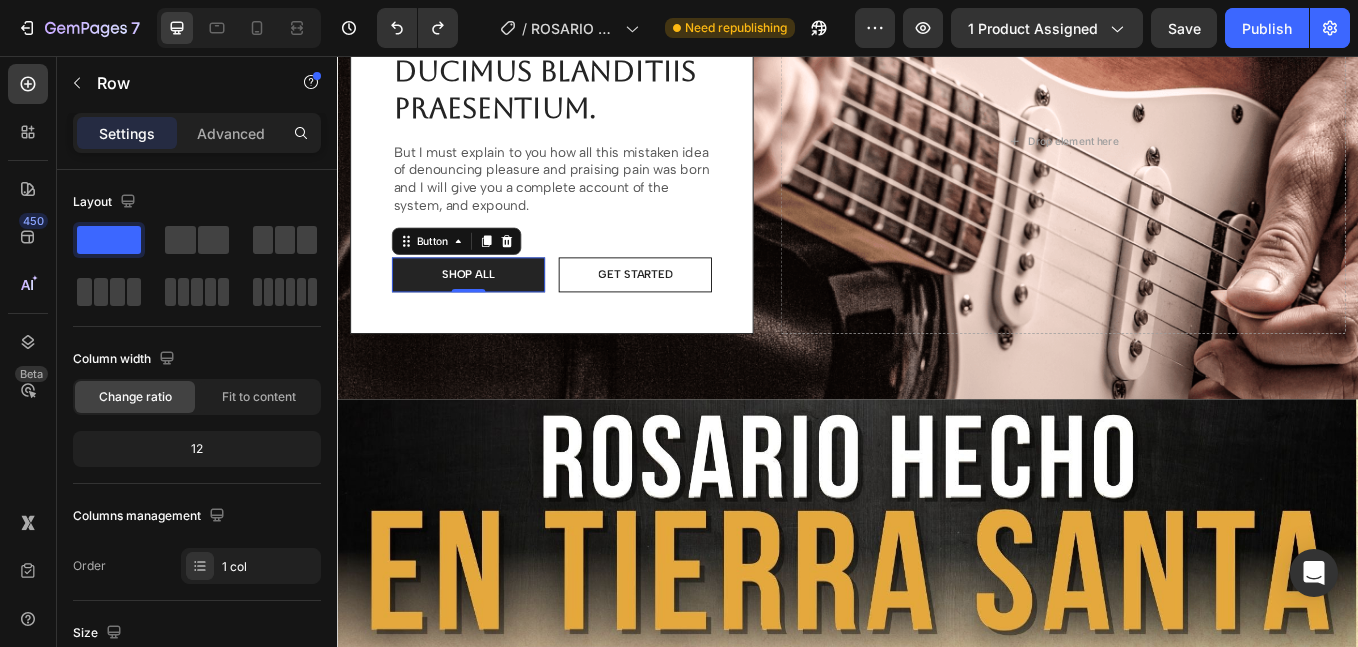 click on "Icon Icon Icon Icon Icon Icon List Over 1,000 Five Star Reviews Text Block Row dignissimos - ducimus blanditiis praesentium. Heading But I must explain to you how all this mistaken idea of denouncing pleasure and praising pain was born and I will give you a complete account of the system, and expound. Text Block Shop ALL Button   7 Get started Button Row Row" at bounding box center (589, 157) 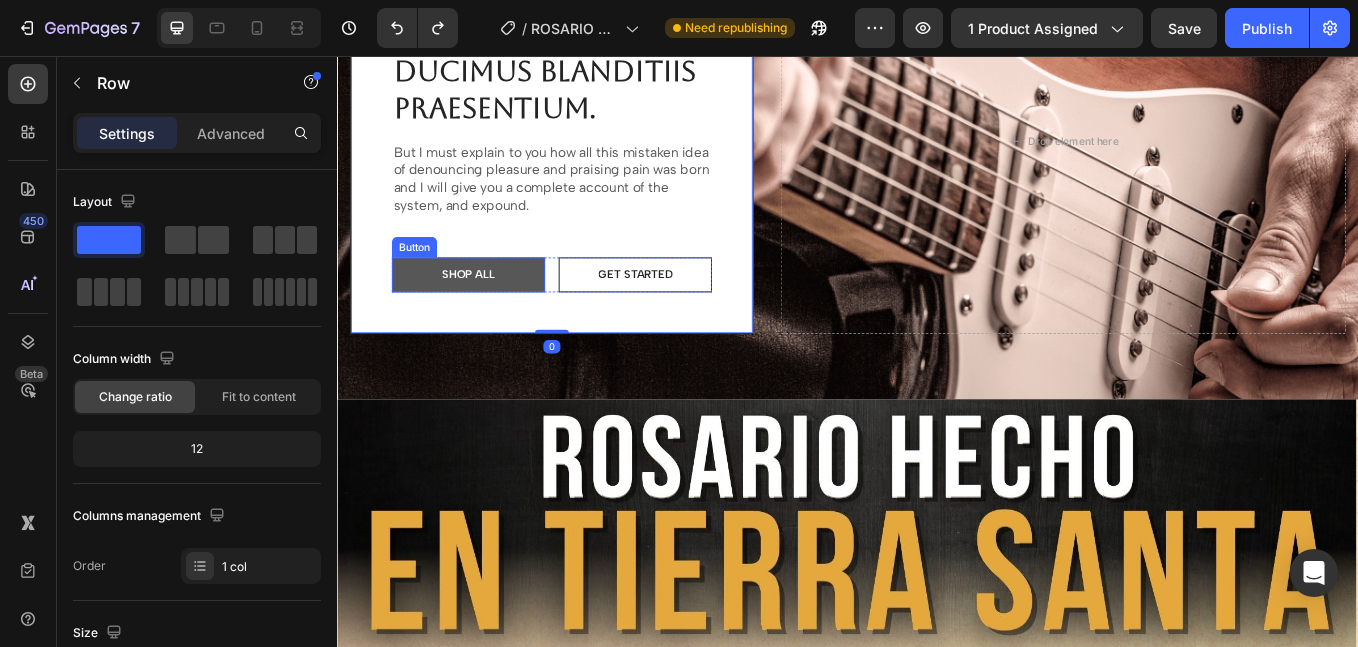 click on "Shop ALL" at bounding box center (491, 313) 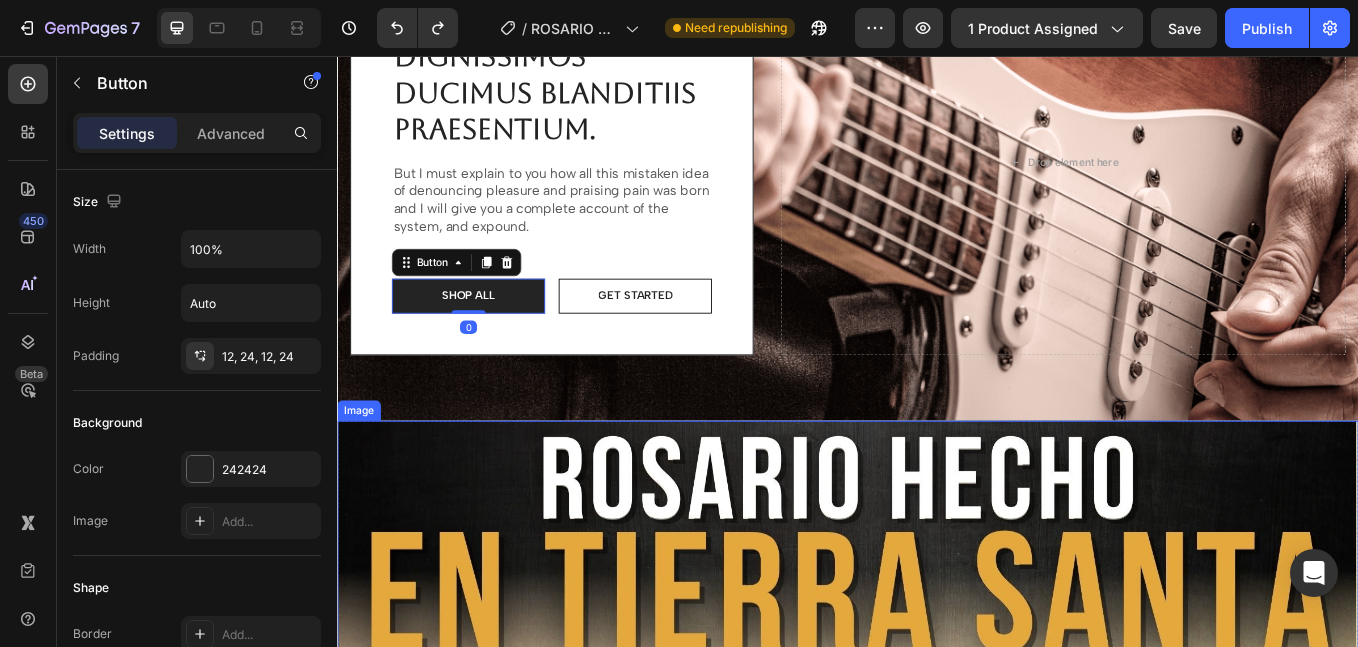 scroll, scrollTop: 77, scrollLeft: 0, axis: vertical 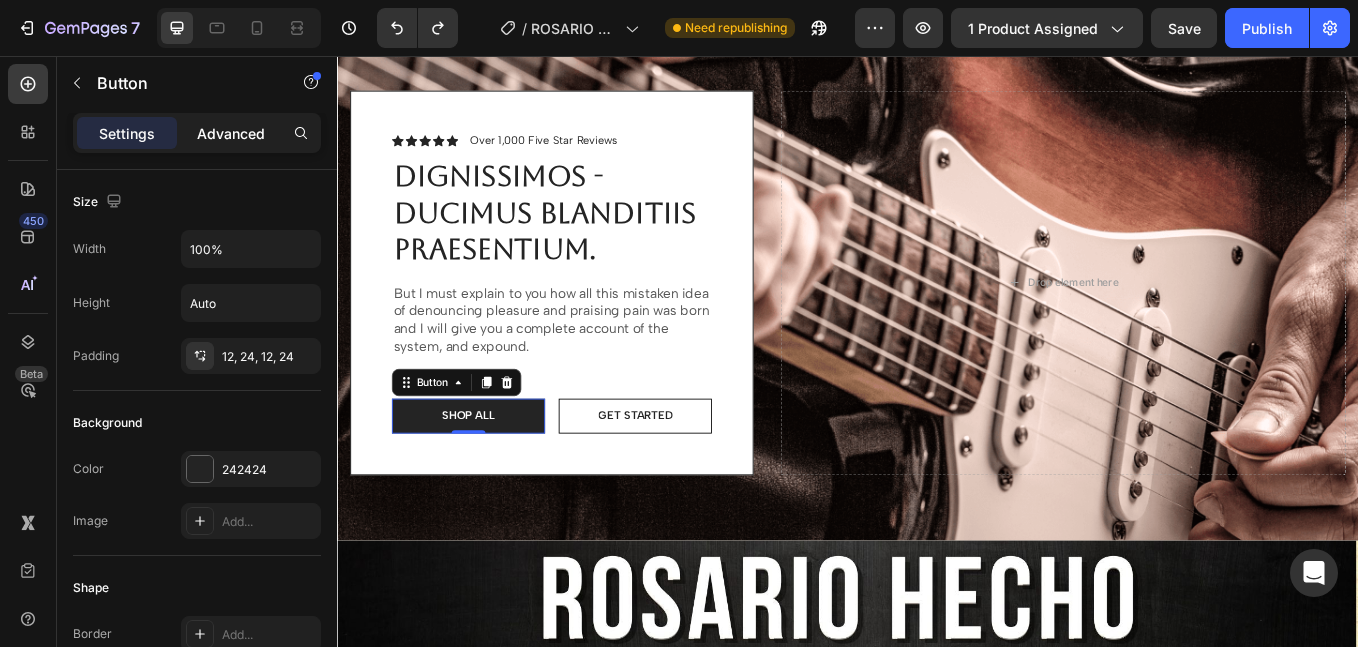 click on "Advanced" at bounding box center [231, 133] 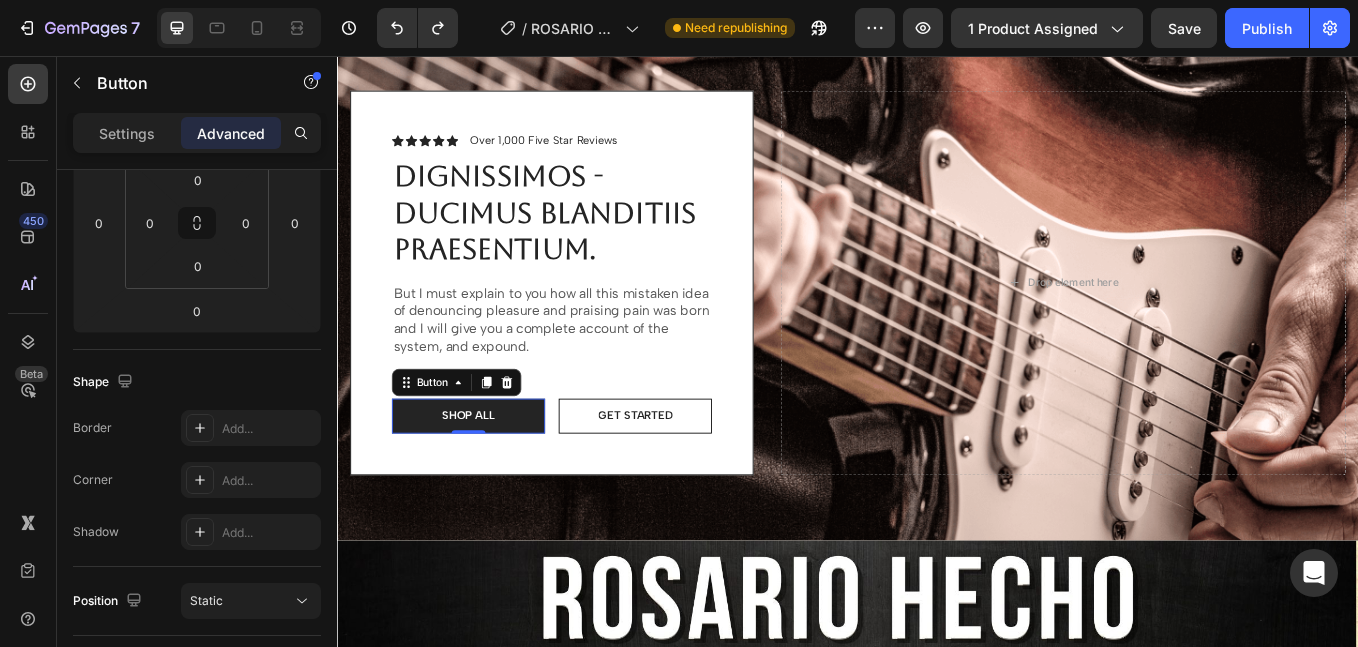 scroll, scrollTop: 800, scrollLeft: 0, axis: vertical 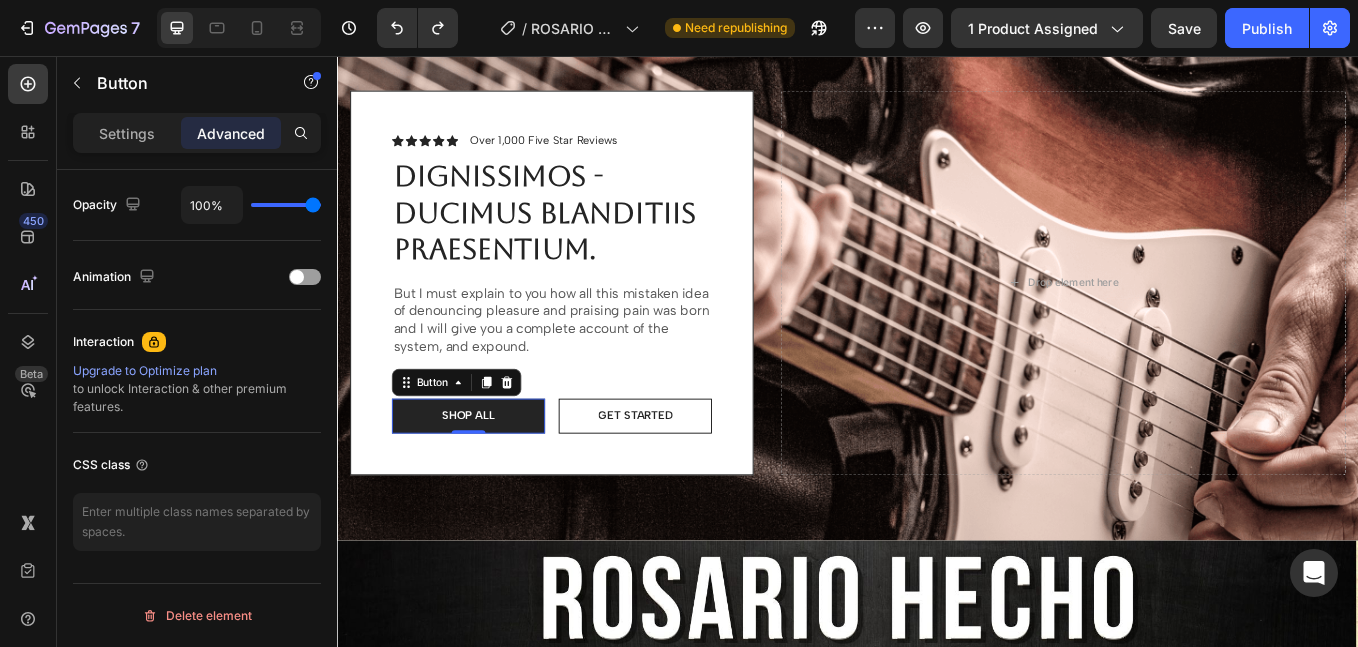 click on "Settings" 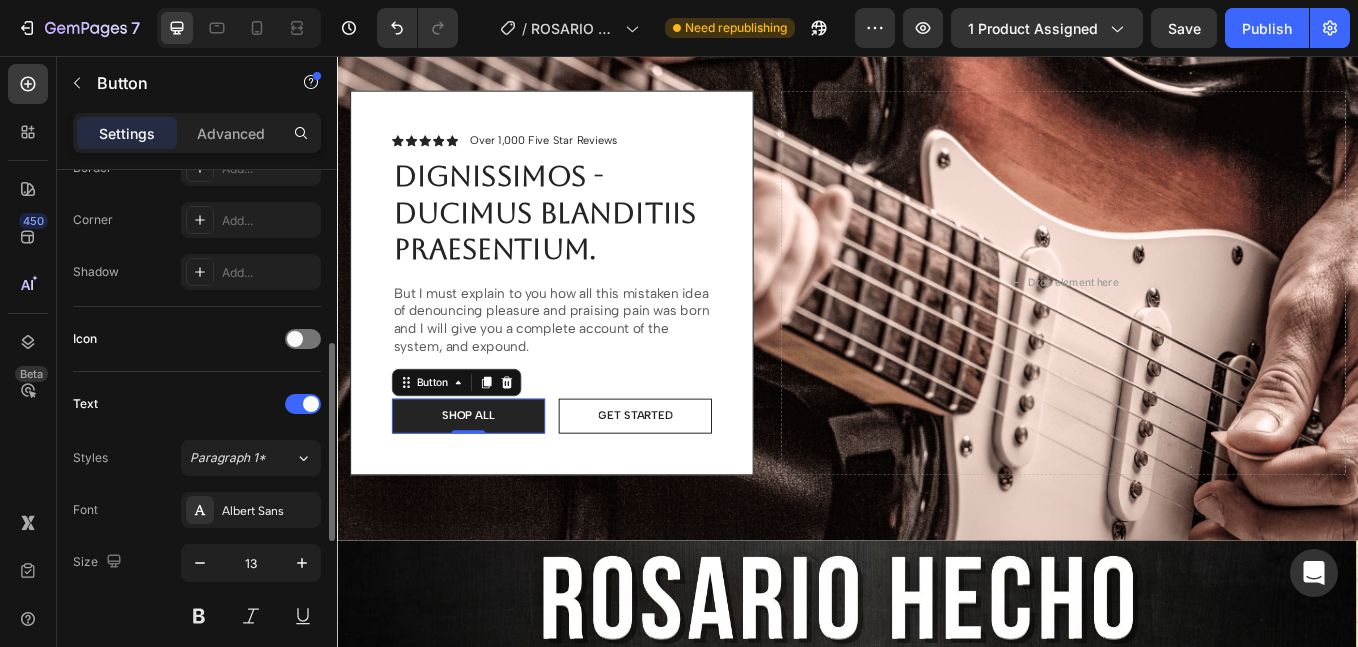scroll, scrollTop: 0, scrollLeft: 0, axis: both 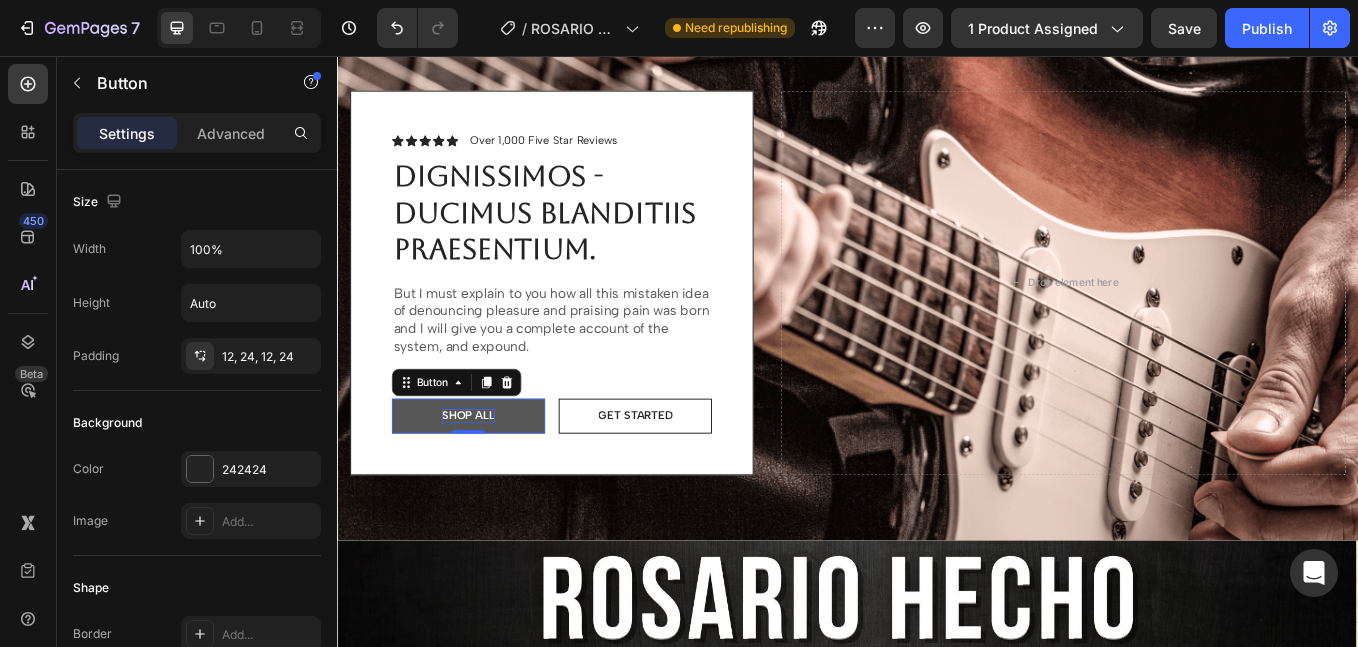 click on "Shop ALL" at bounding box center [491, 479] 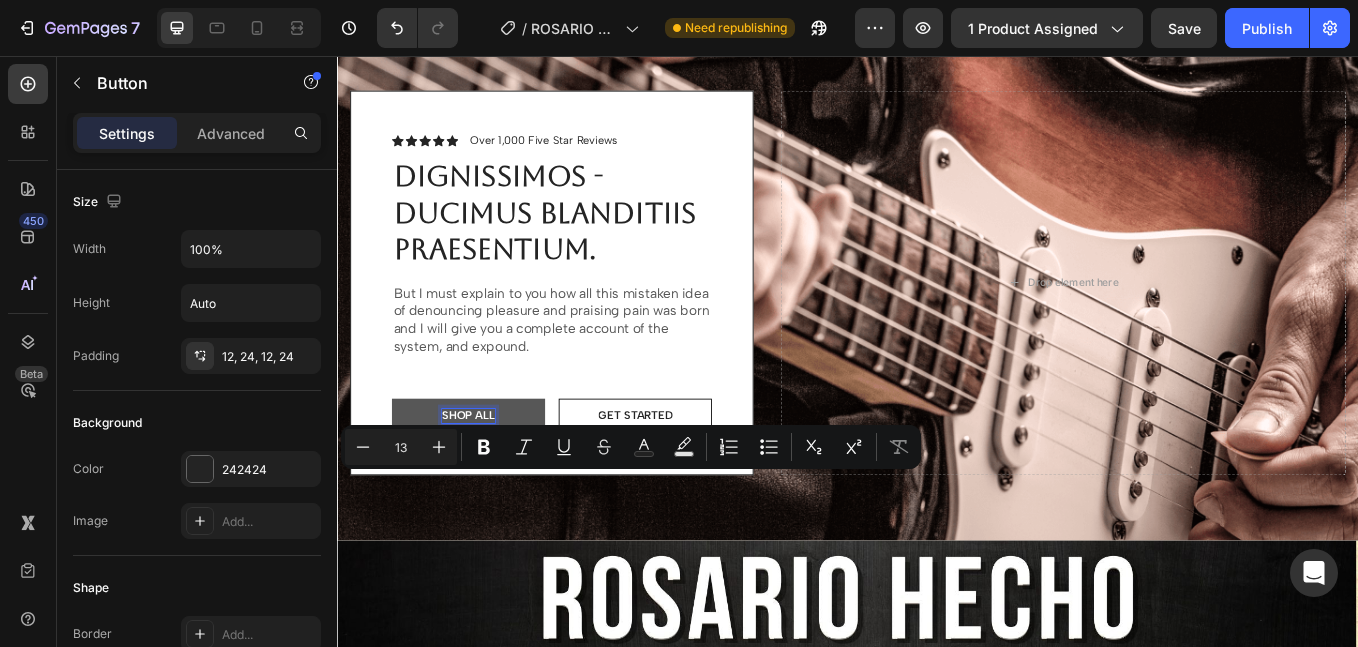 scroll, scrollTop: 0, scrollLeft: 0, axis: both 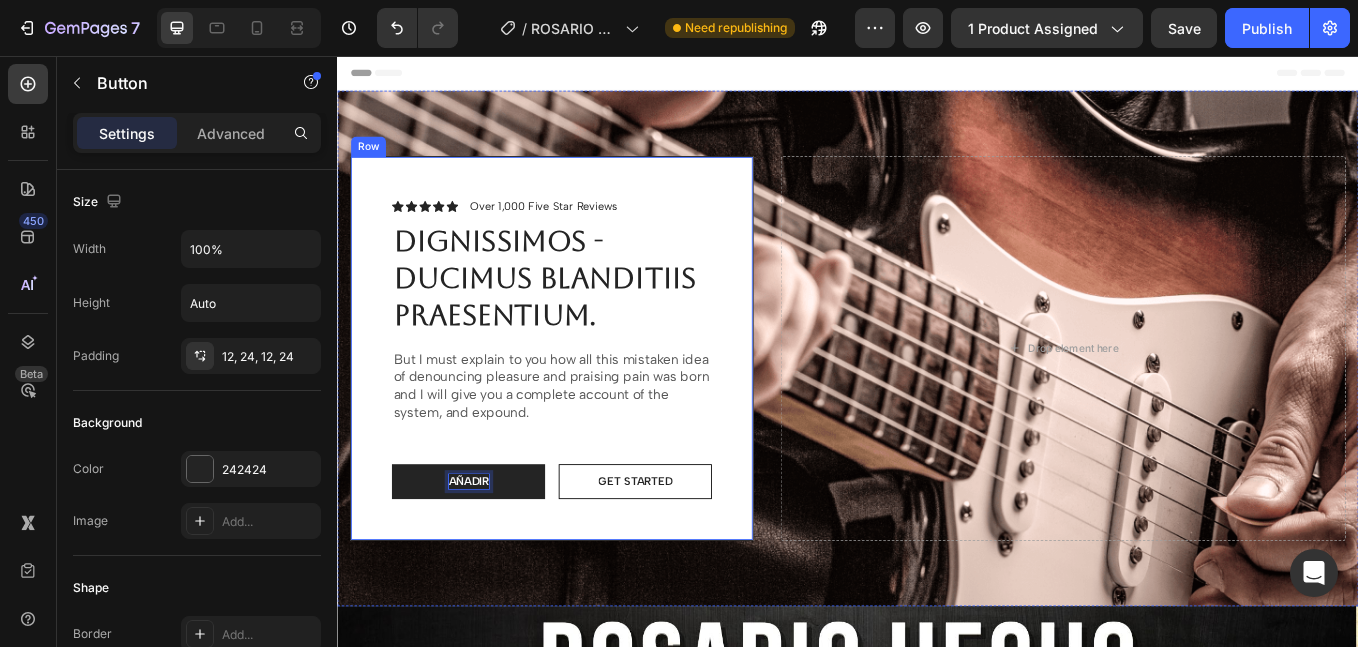 click on "AÑADIR" at bounding box center [491, 556] 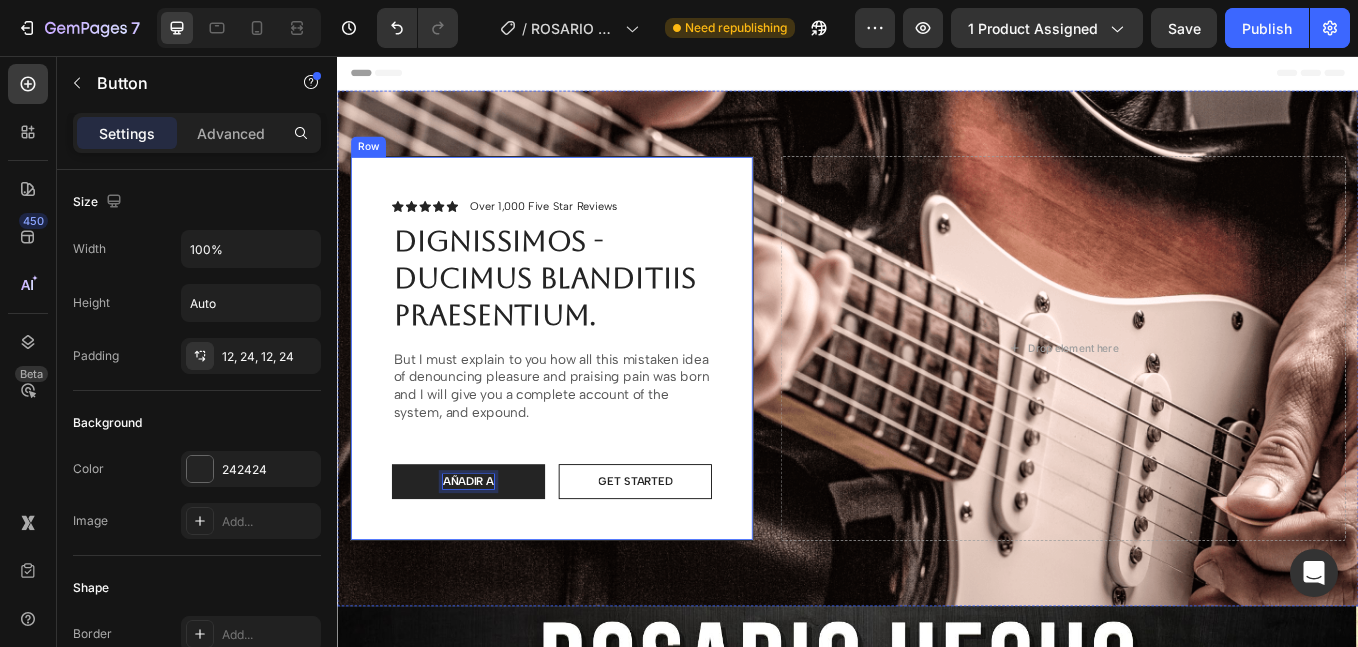 click on "AÑADIR A" at bounding box center (491, 556) 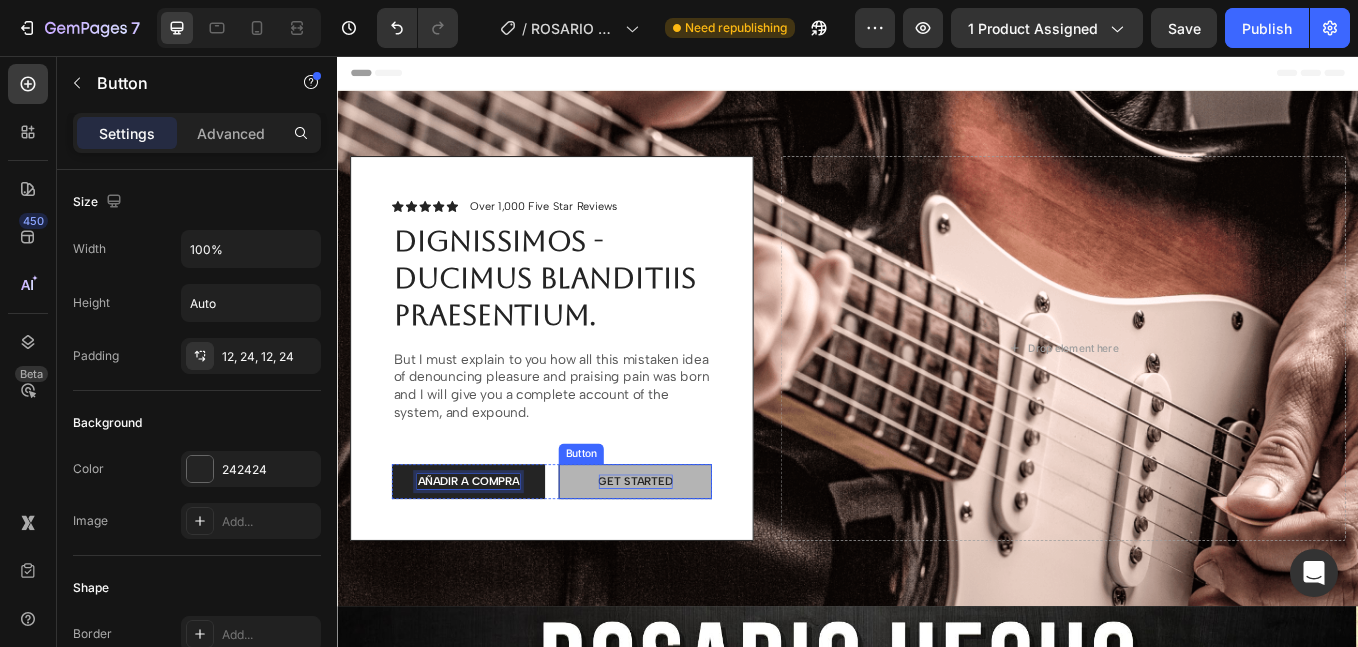 click on "Get started" at bounding box center (687, 556) 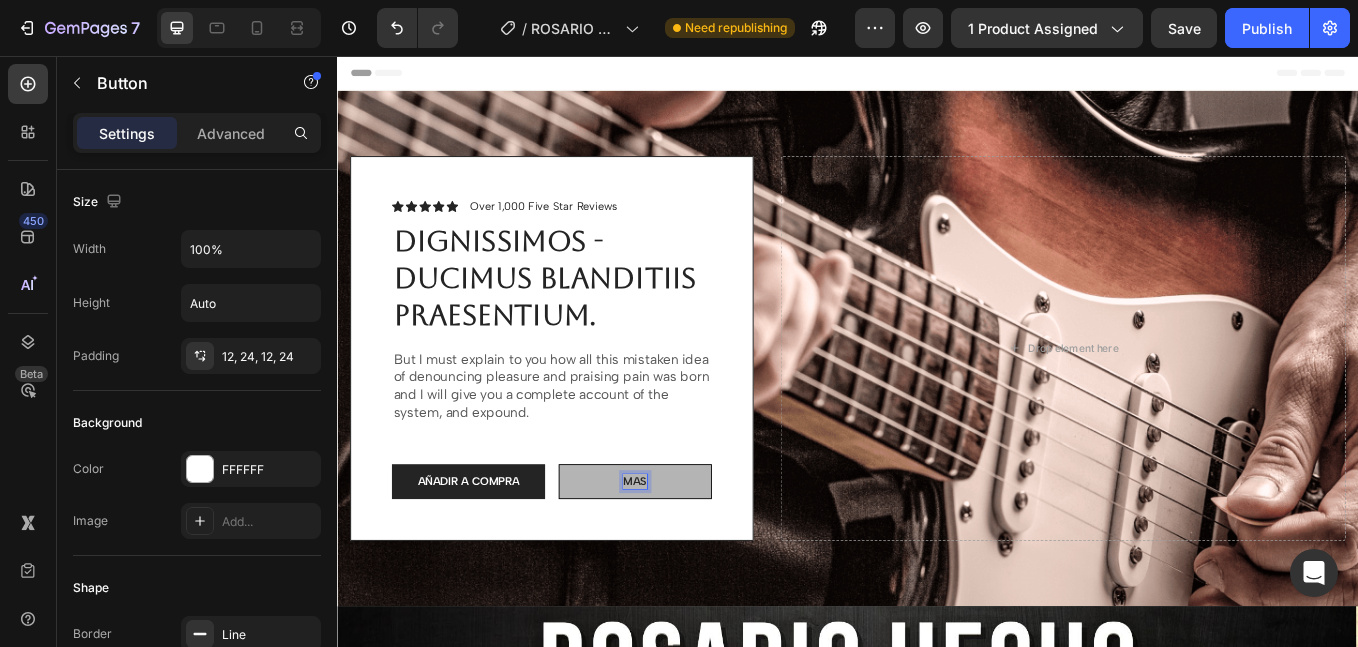 click on "MAS" at bounding box center (687, 556) 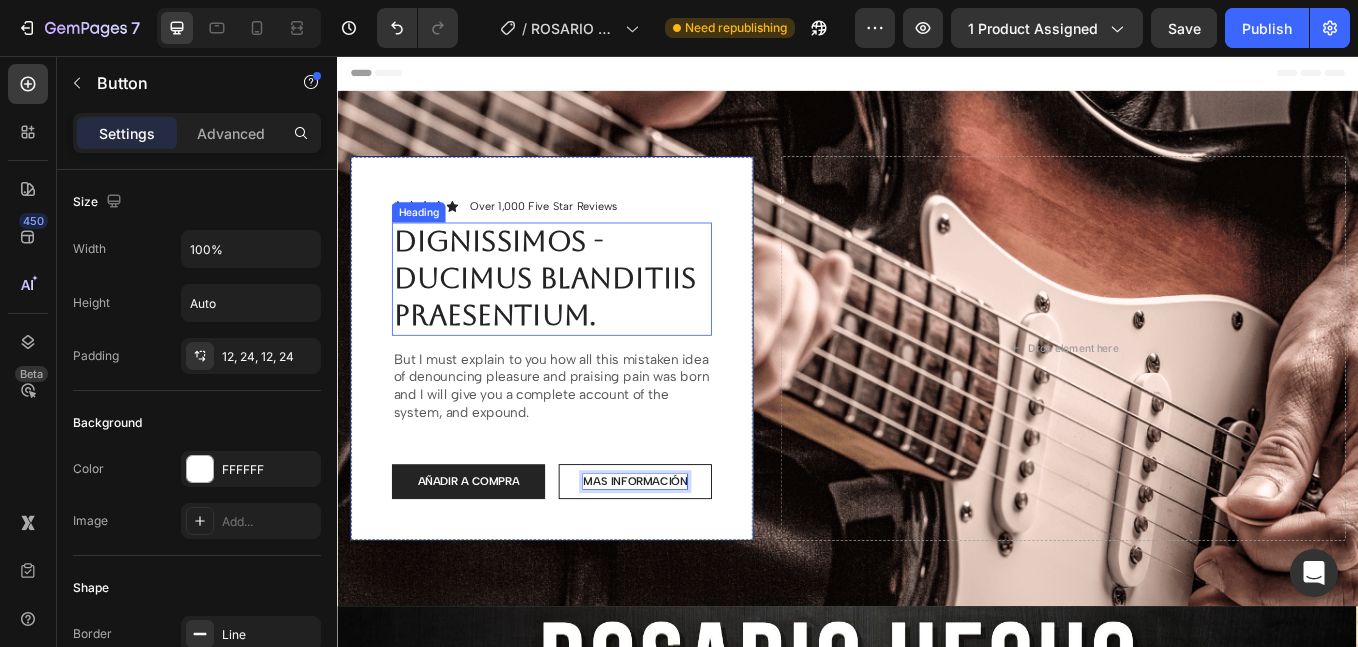 click on "dignissimos - ducimus blanditiis praesentium." at bounding box center [589, 318] 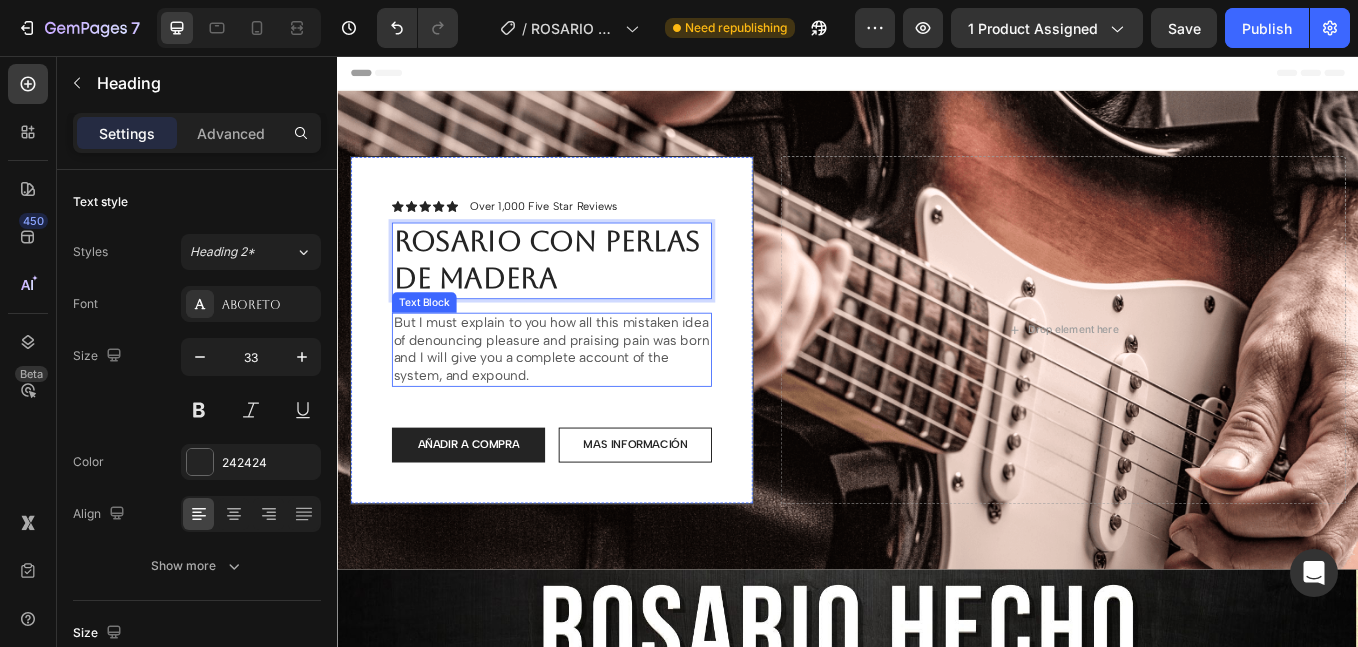 click on "But I must explain to you how all this mistaken idea of denouncing pleasure and praising pain was born and I will give you a complete account of the system, and expound." at bounding box center [589, 401] 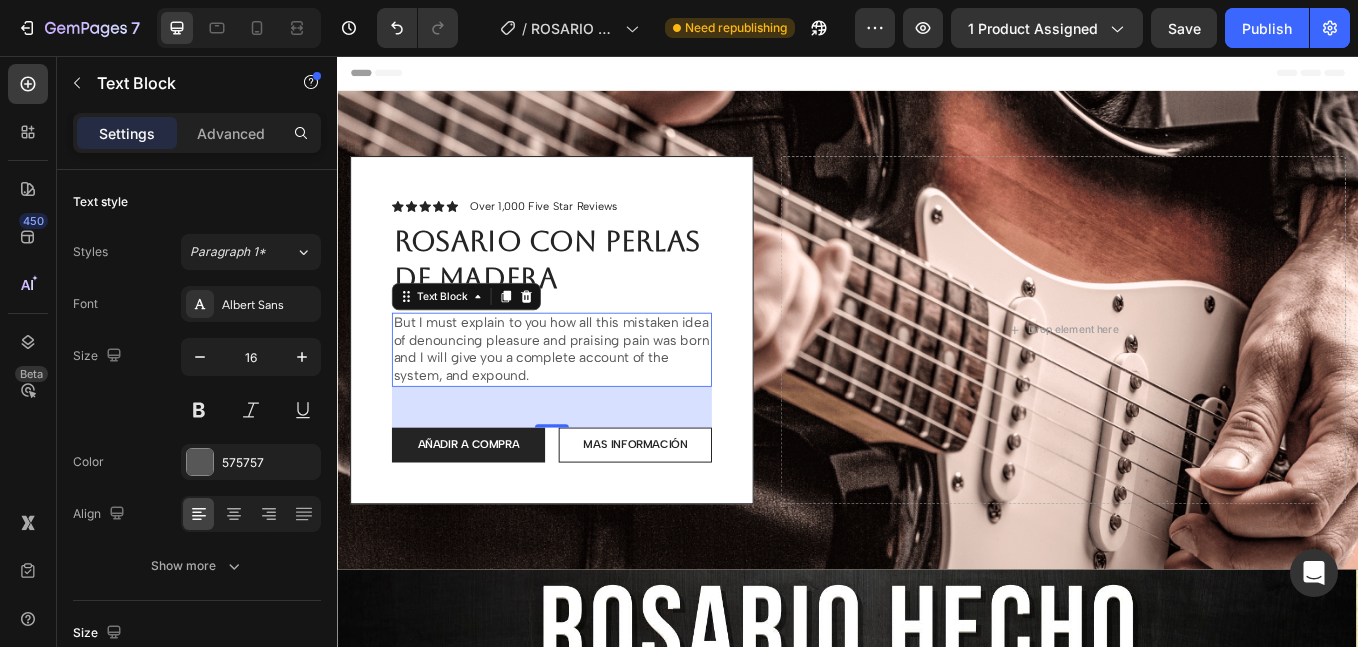 click on "But I must explain to you how all this mistaken idea of denouncing pleasure and praising pain was born and I will give you a complete account of the system, and expound." at bounding box center [589, 401] 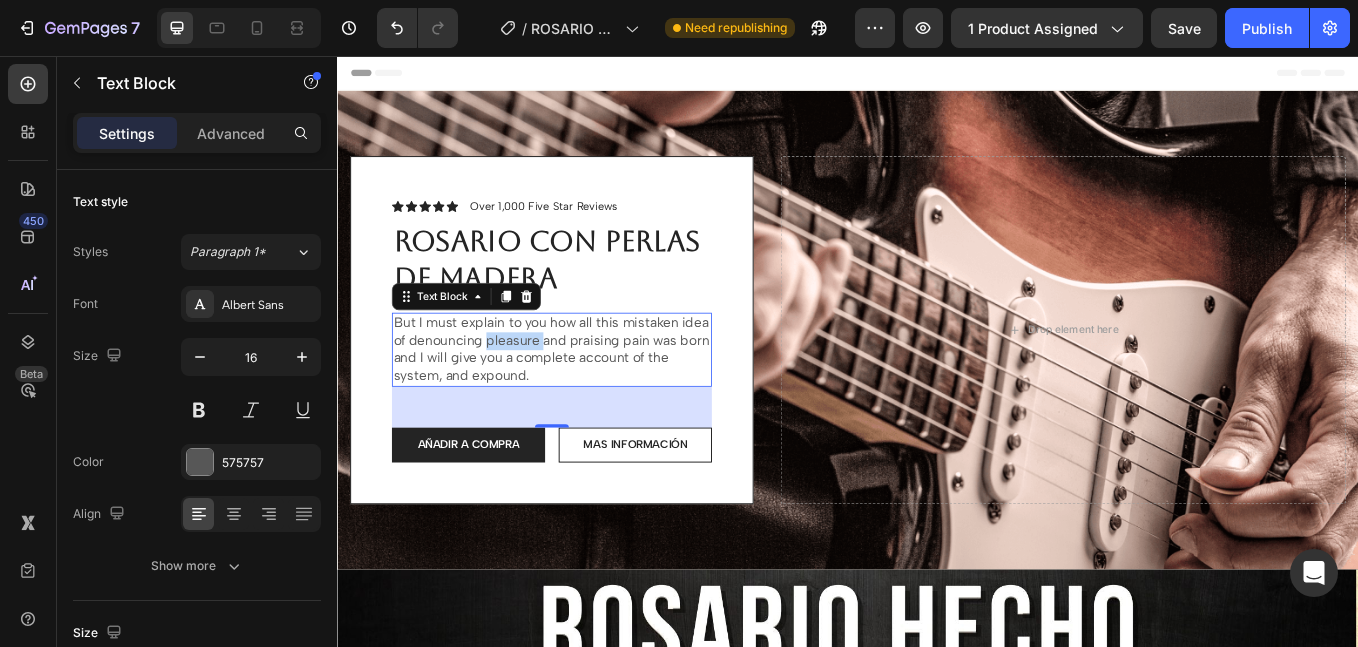 click on "But I must explain to you how all this mistaken idea of denouncing pleasure and praising pain was born and I will give you a complete account of the system, and expound." at bounding box center (589, 401) 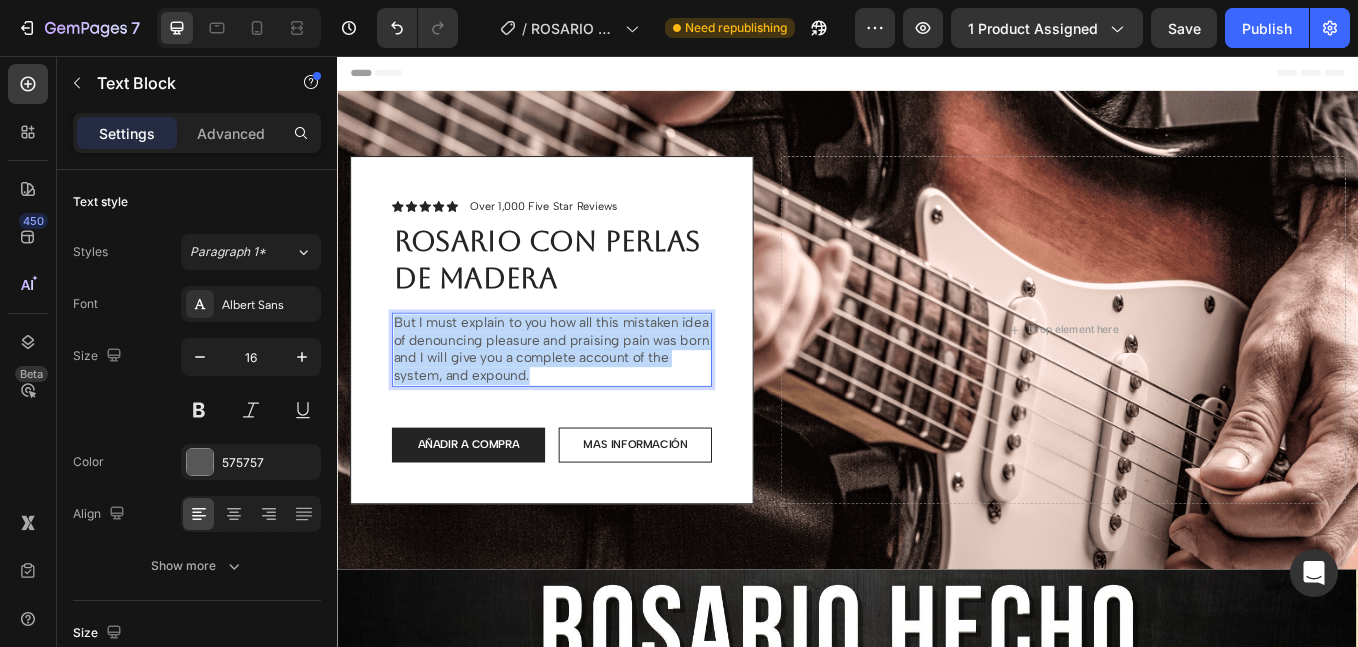 click on "But I must explain to you how all this mistaken idea of denouncing pleasure and praising pain was born and I will give you a complete account of the system, and expound." at bounding box center [589, 401] 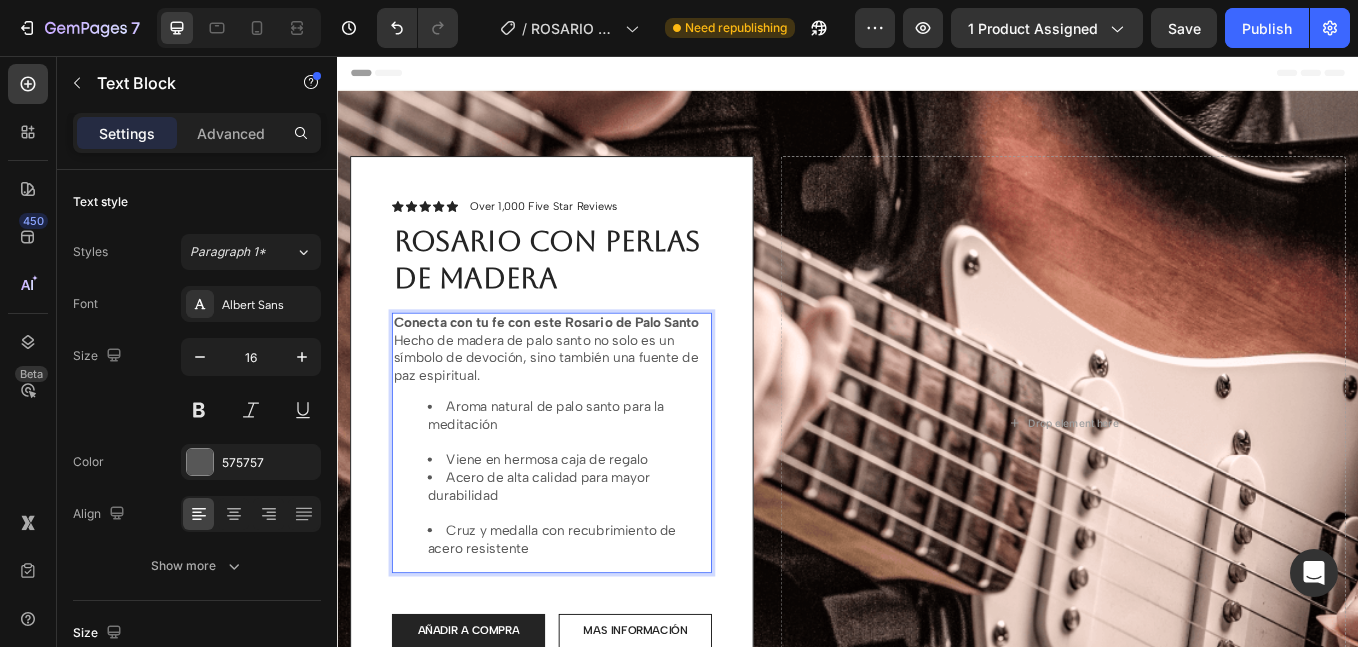 click on "Aroma natural de palo santo para la meditación" at bounding box center [609, 490] 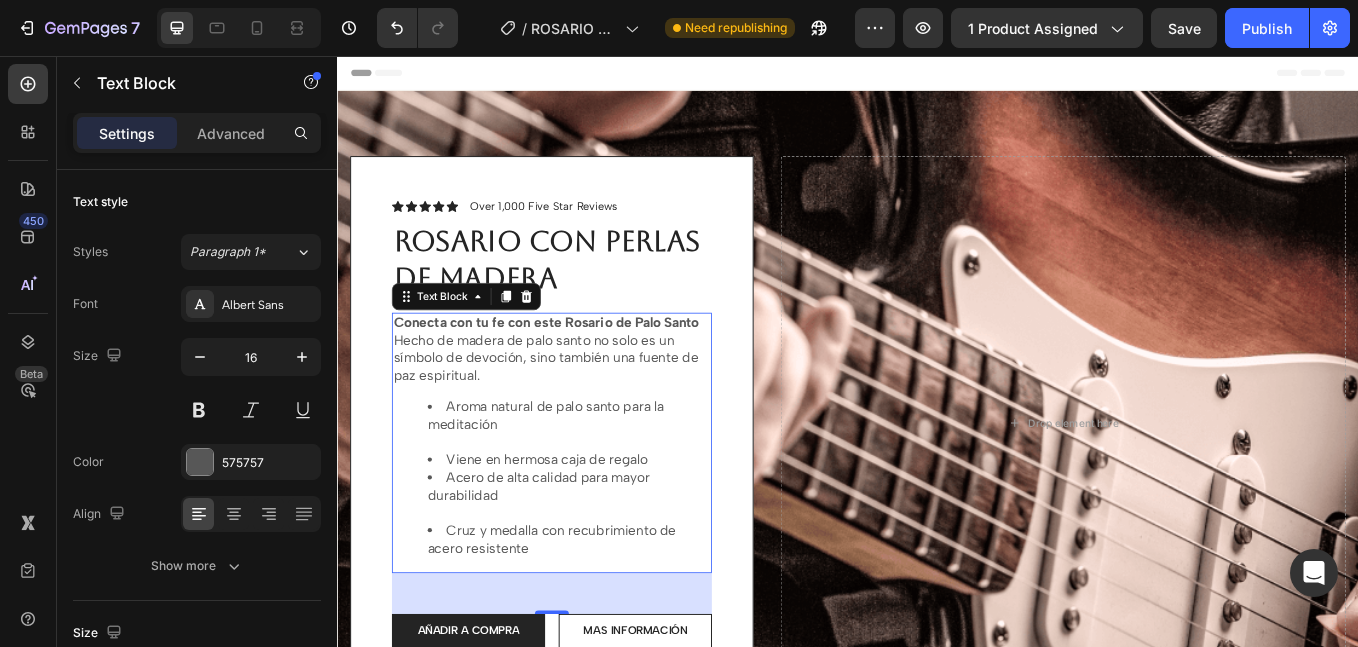 click on "Aroma natural de palo santo para la meditación" at bounding box center (609, 490) 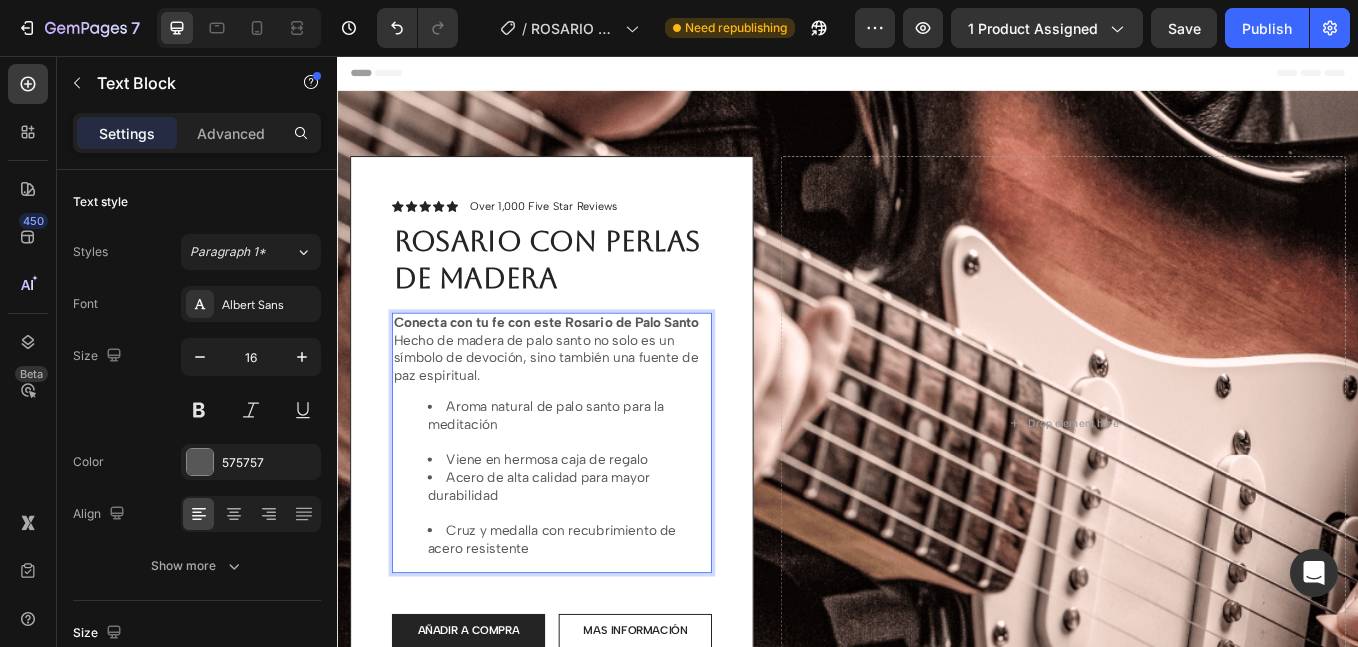 click on "Aroma natural de palo santo para la meditación" at bounding box center [609, 490] 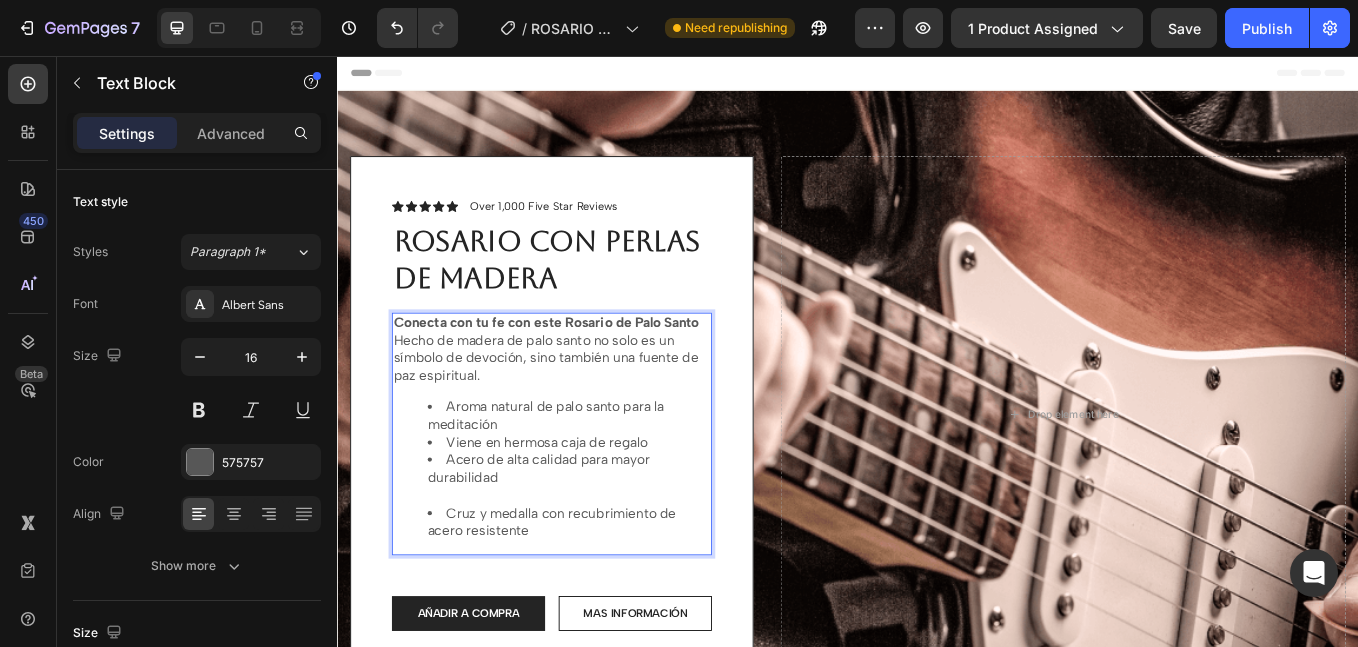 click on "Acero de alta calidad para mayor durabilidad" at bounding box center (609, 552) 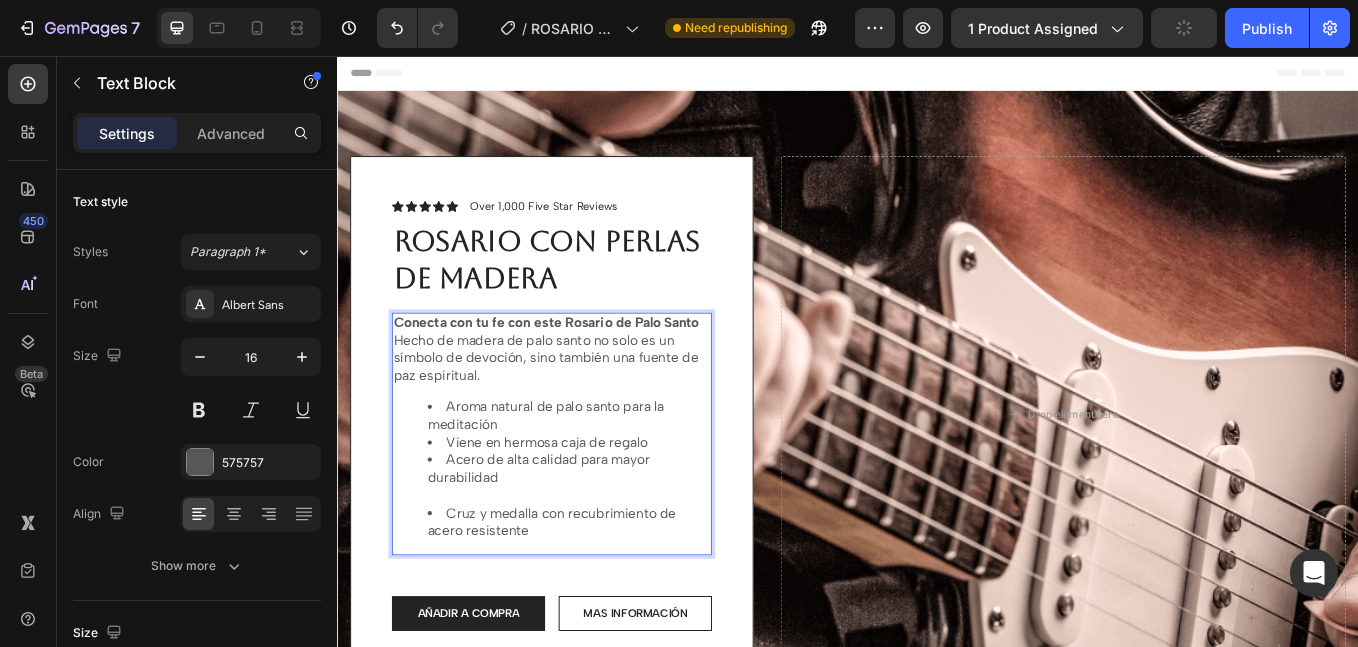 click on "Acero de alta calidad para mayor durabilidad" at bounding box center [609, 552] 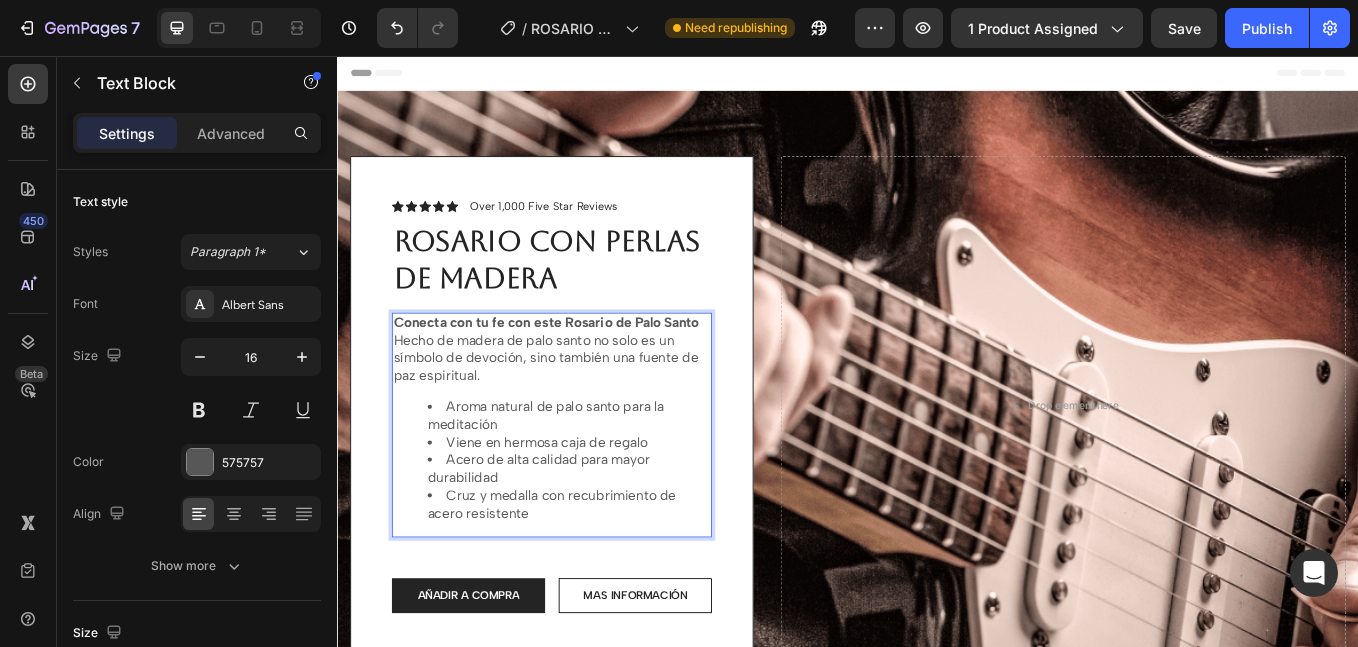 click on "Hecho de madera de palo santo no solo es un símbolo de devoción, sino también una fuente de paz espiritual." at bounding box center [589, 412] 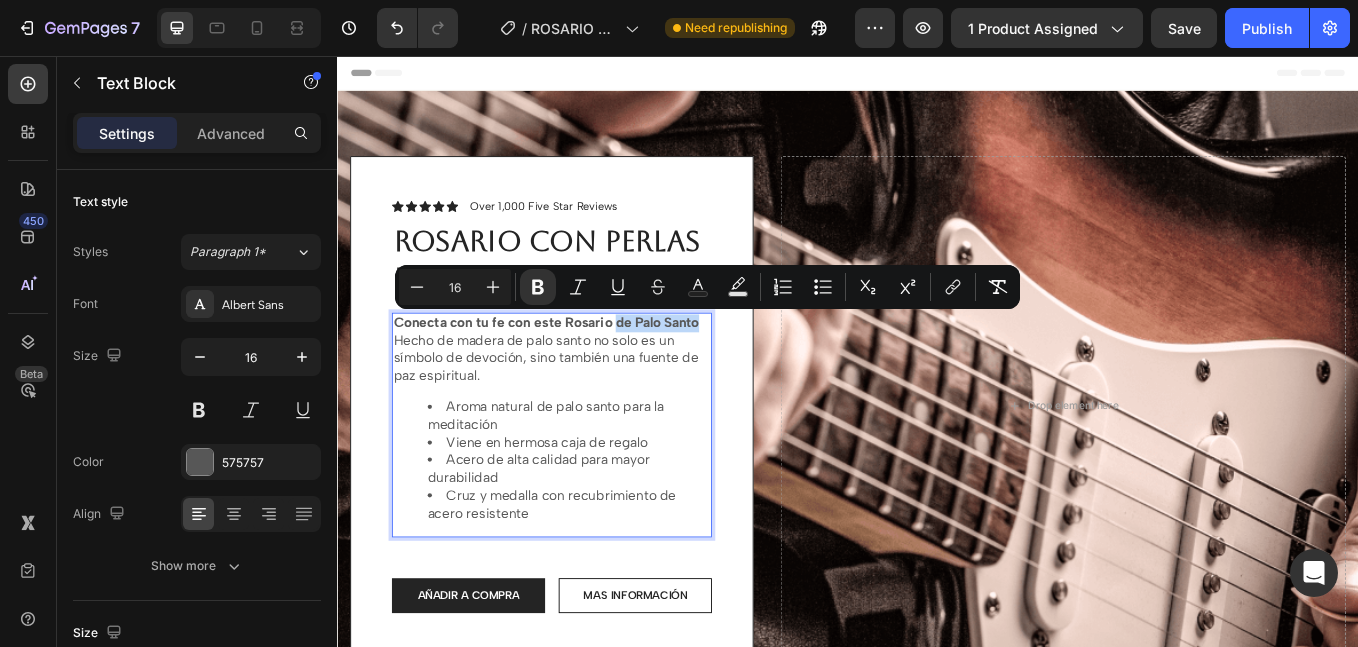 drag, startPoint x: 668, startPoint y: 367, endPoint x: 765, endPoint y: 374, distance: 97.25225 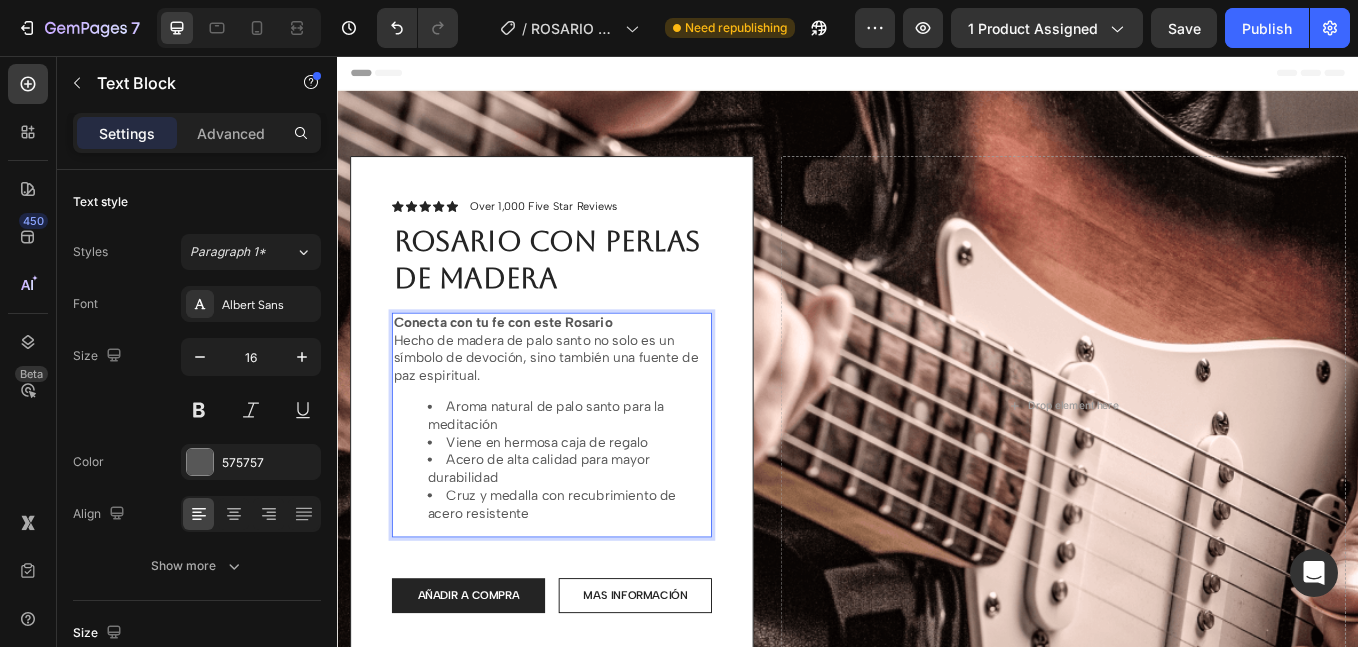 click on "Hecho de madera de palo santo no solo es un símbolo de devoción, sino también una fuente de paz espiritual." at bounding box center (589, 412) 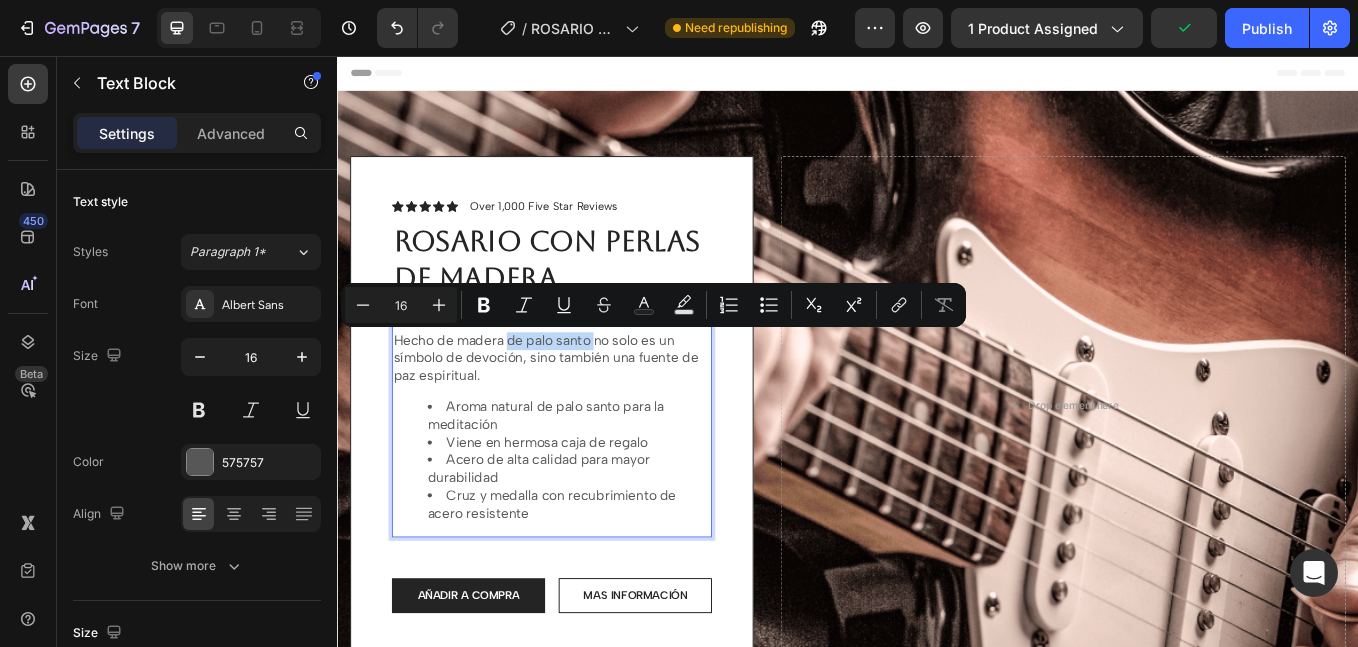 drag, startPoint x: 539, startPoint y: 392, endPoint x: 642, endPoint y: 393, distance: 103.00485 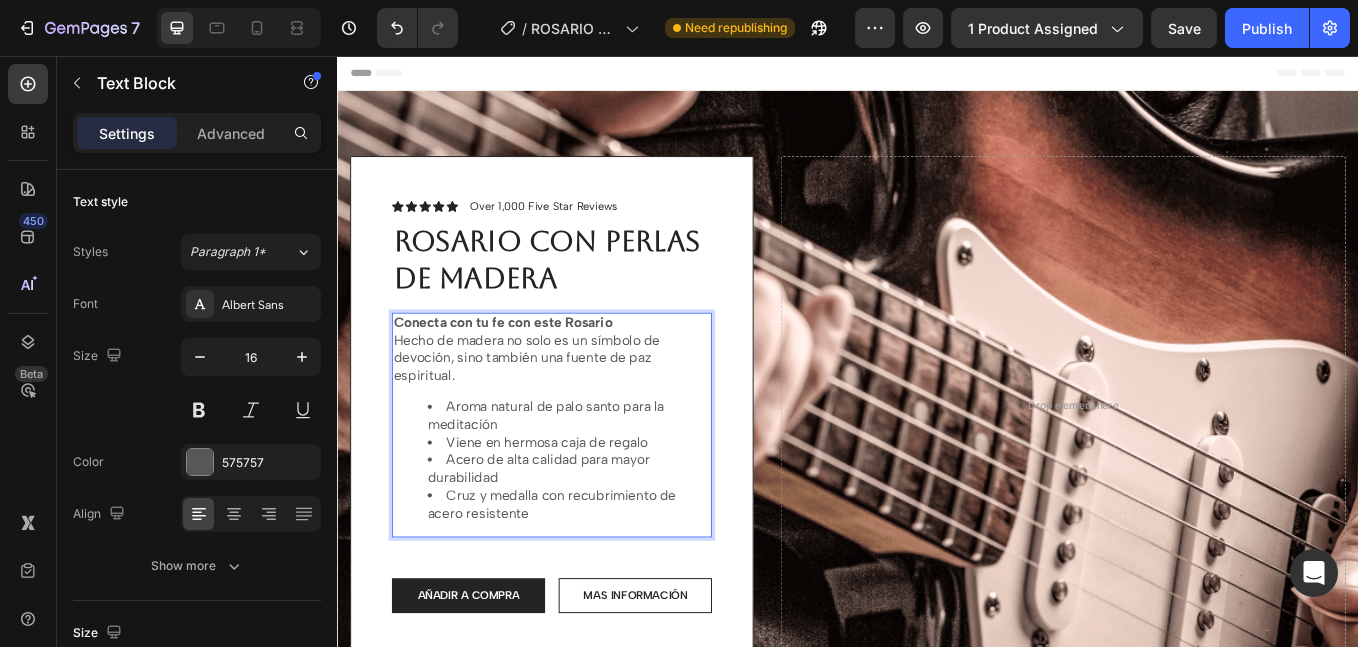 click on "Hecho de madera no solo es un símbolo de devoción, sino también una fuente de paz espiritual." at bounding box center (589, 412) 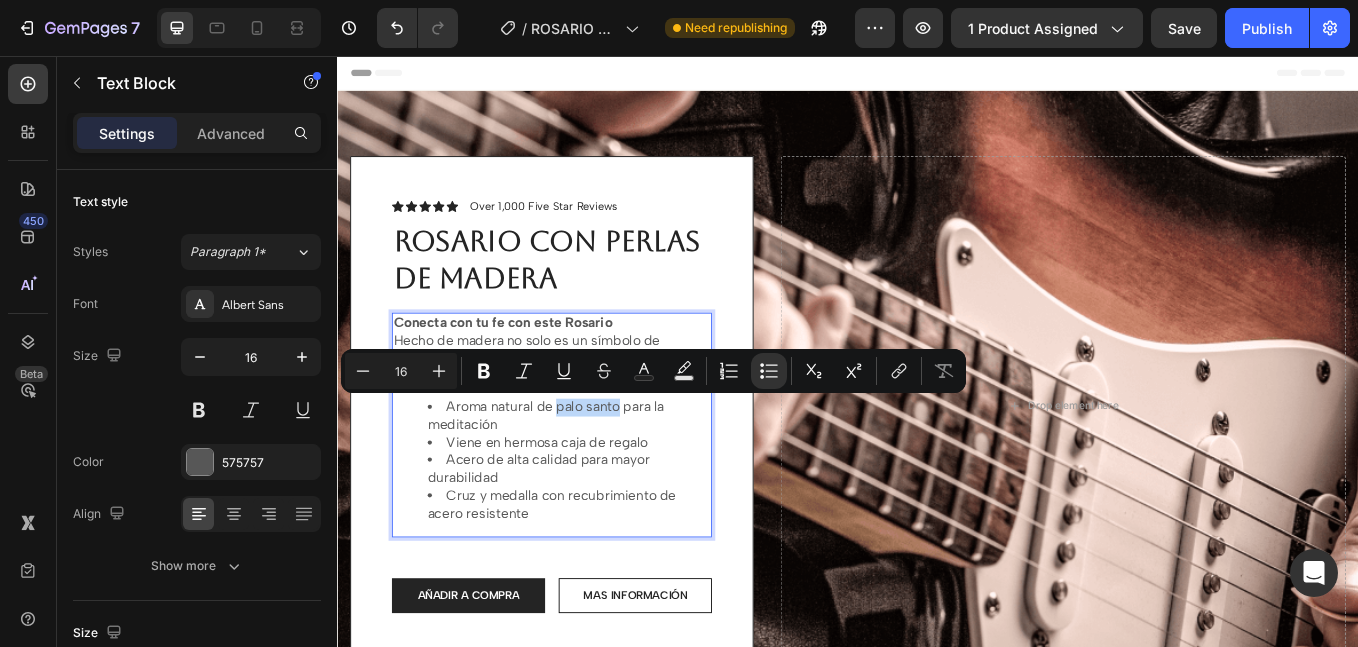 drag, startPoint x: 596, startPoint y: 470, endPoint x: 673, endPoint y: 473, distance: 77.05842 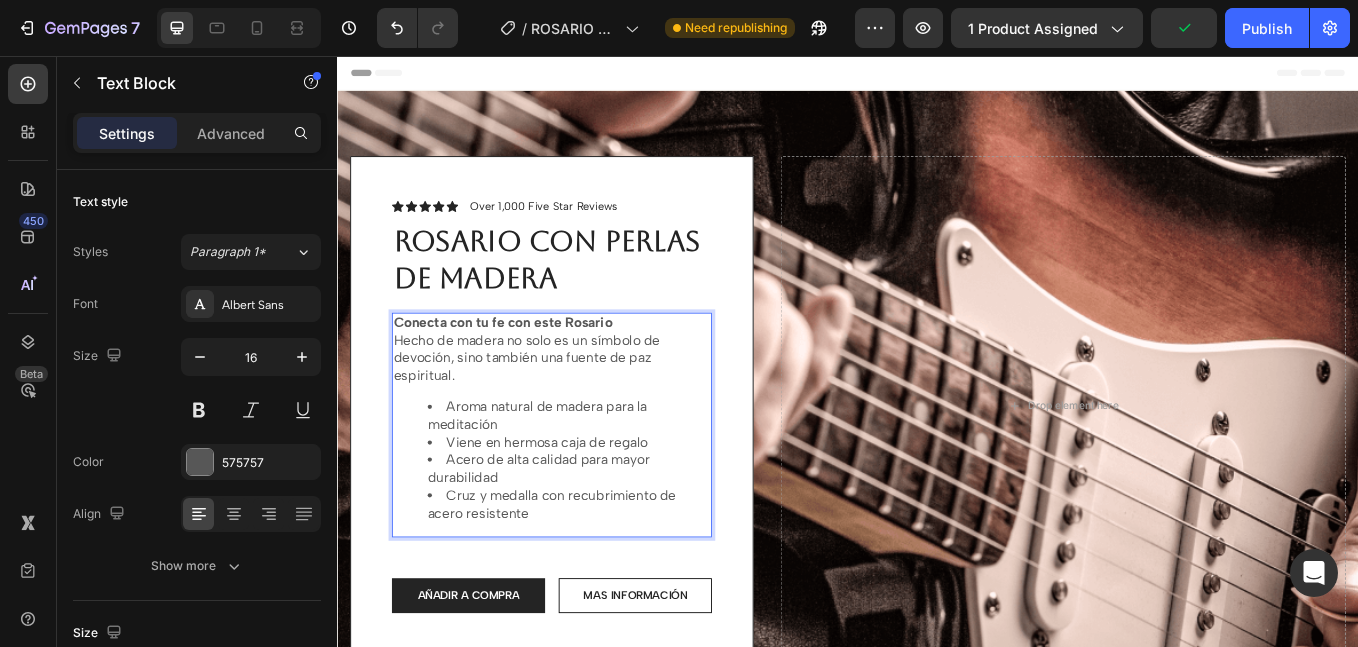 click on "Acero de alta calidad para mayor durabilidad" at bounding box center [609, 542] 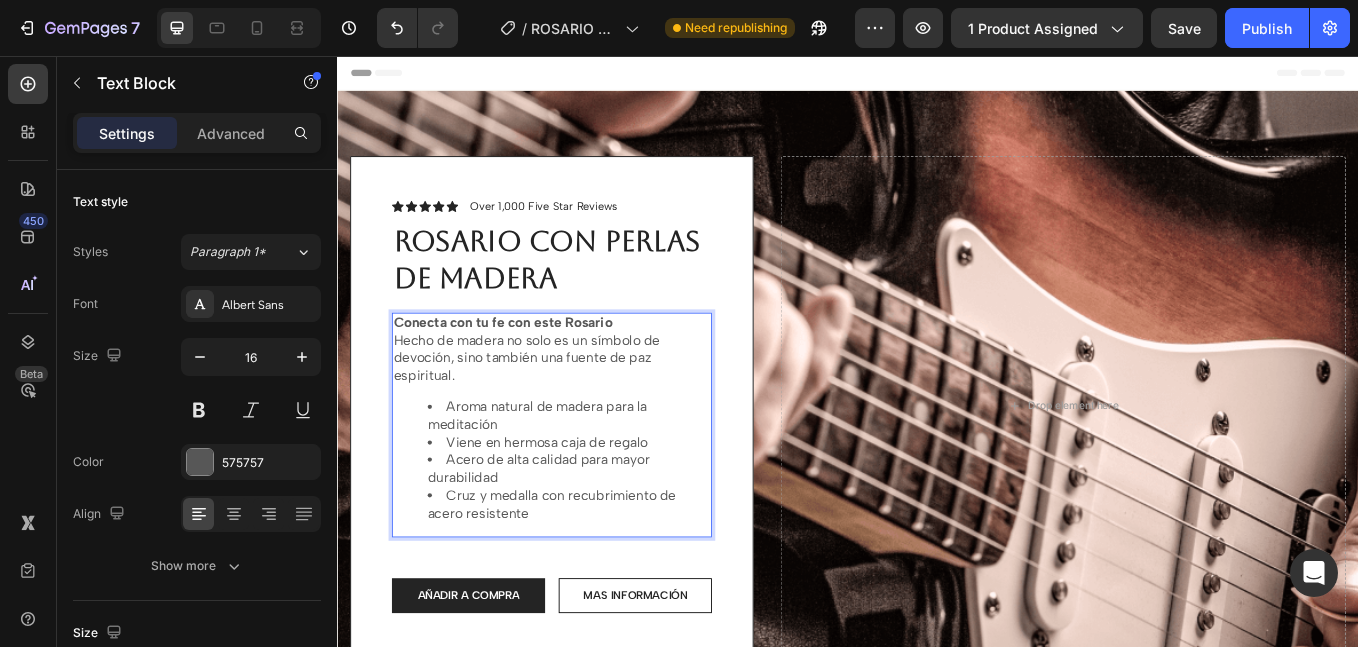 click on "Cruz y medalla con recubrimiento de acero resistente" at bounding box center (609, 584) 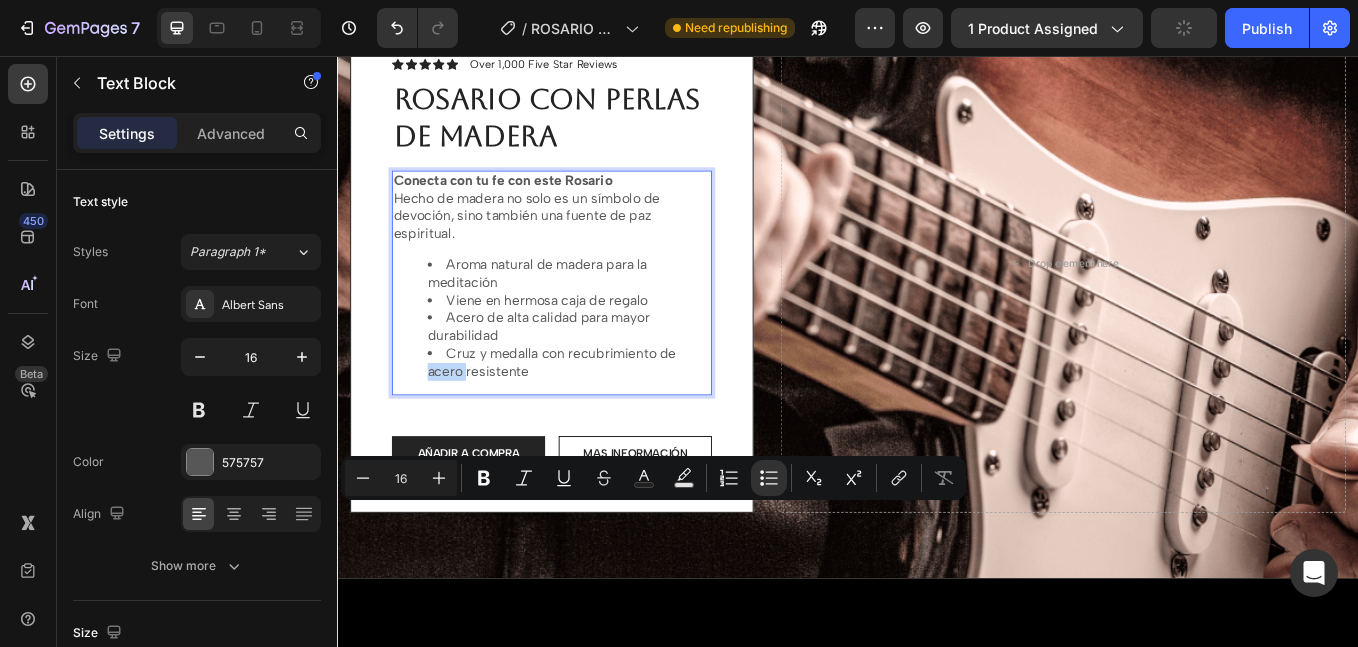 scroll, scrollTop: 0, scrollLeft: 0, axis: both 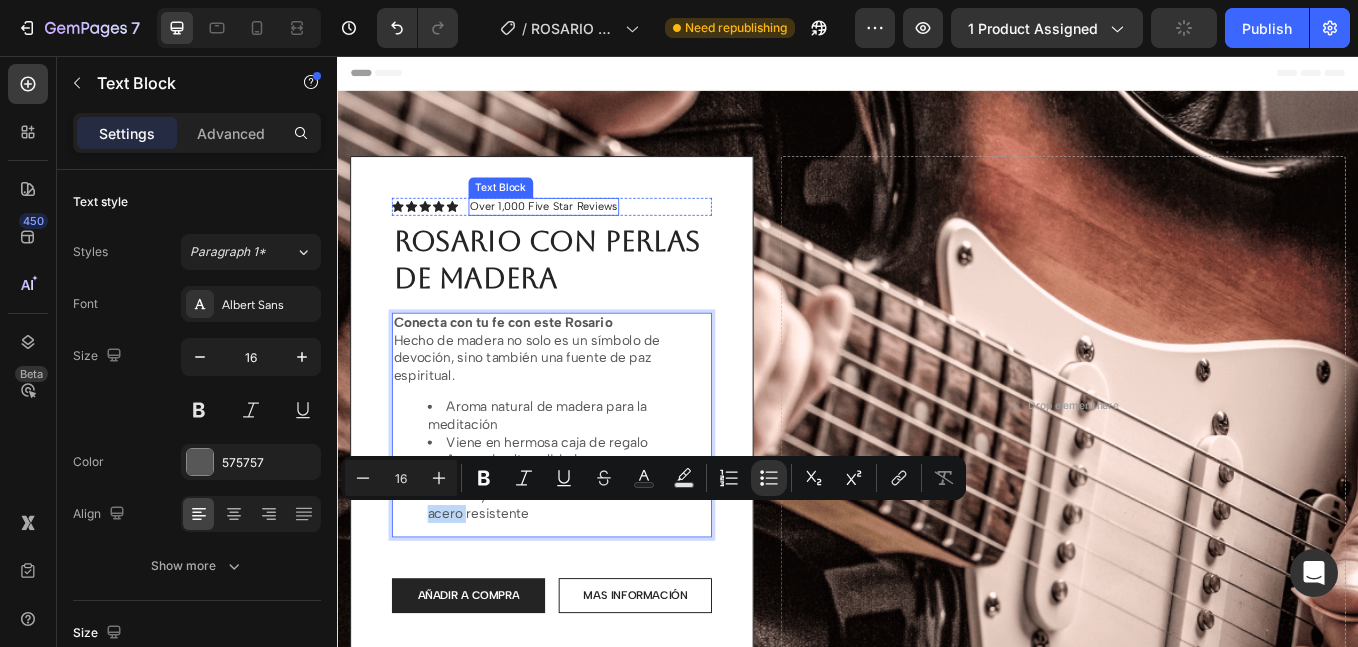 click on "Over 1,000 Five Star Reviews Text Block" at bounding box center [579, 233] 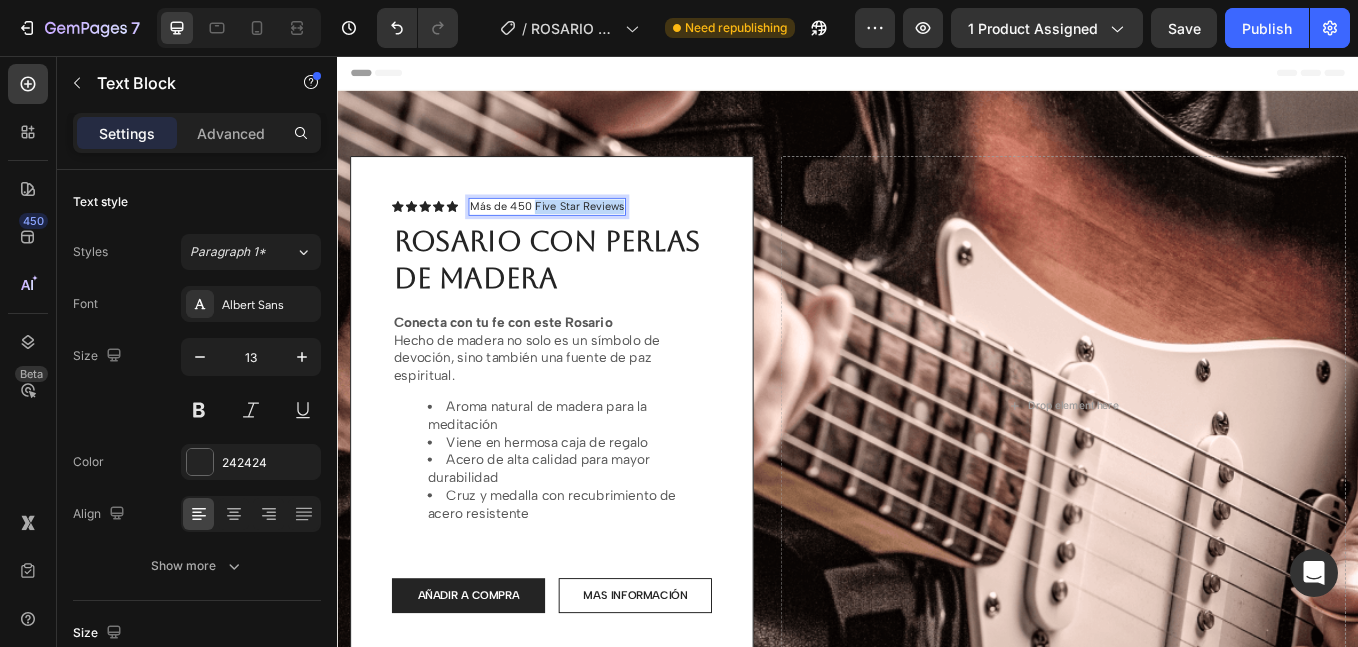 drag, startPoint x: 569, startPoint y: 231, endPoint x: 671, endPoint y: 228, distance: 102.044106 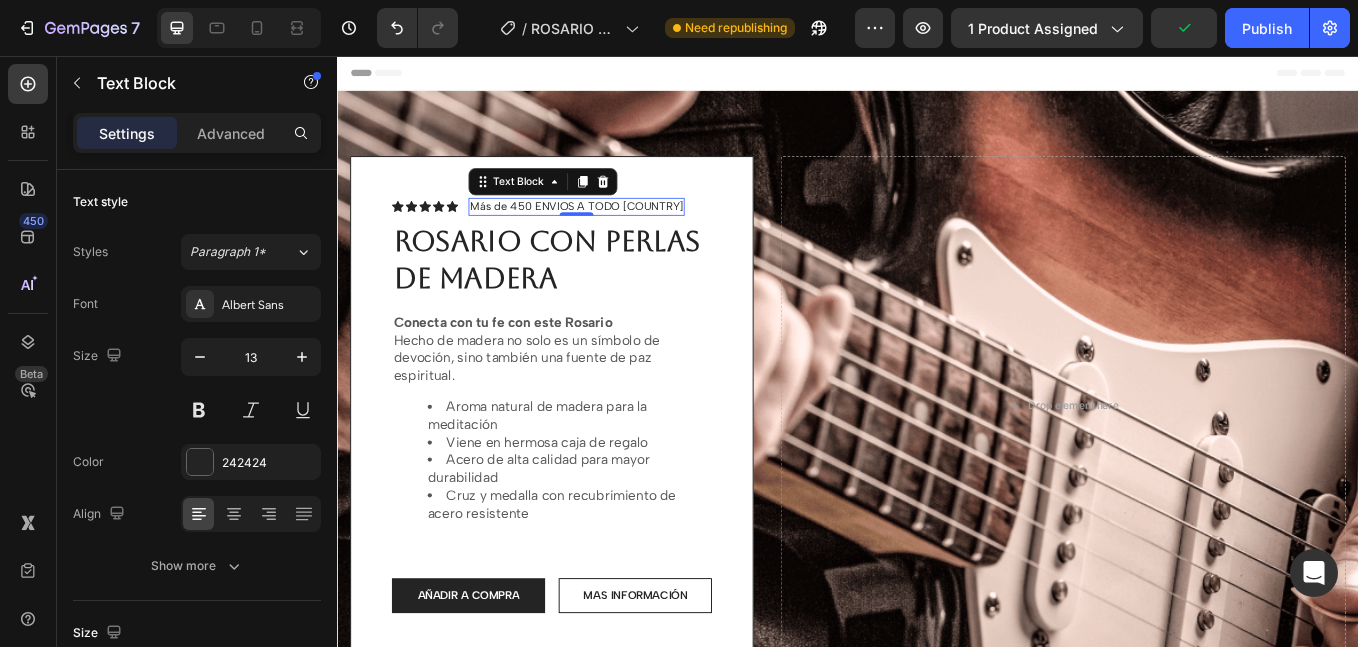 click on "Más de 450 ENVIOS A TODO [COUNTRY]" at bounding box center [618, 233] 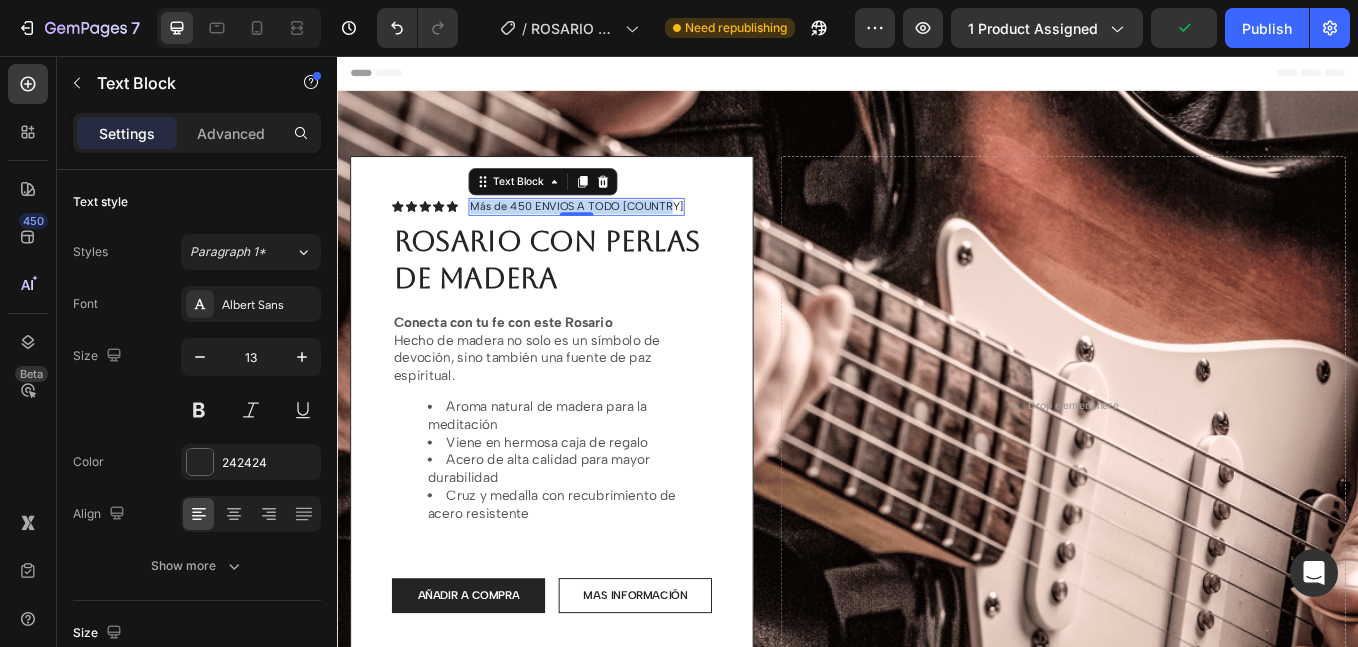 click on "Más de 450 ENVIOS A TODO [COUNTRY]" at bounding box center (618, 233) 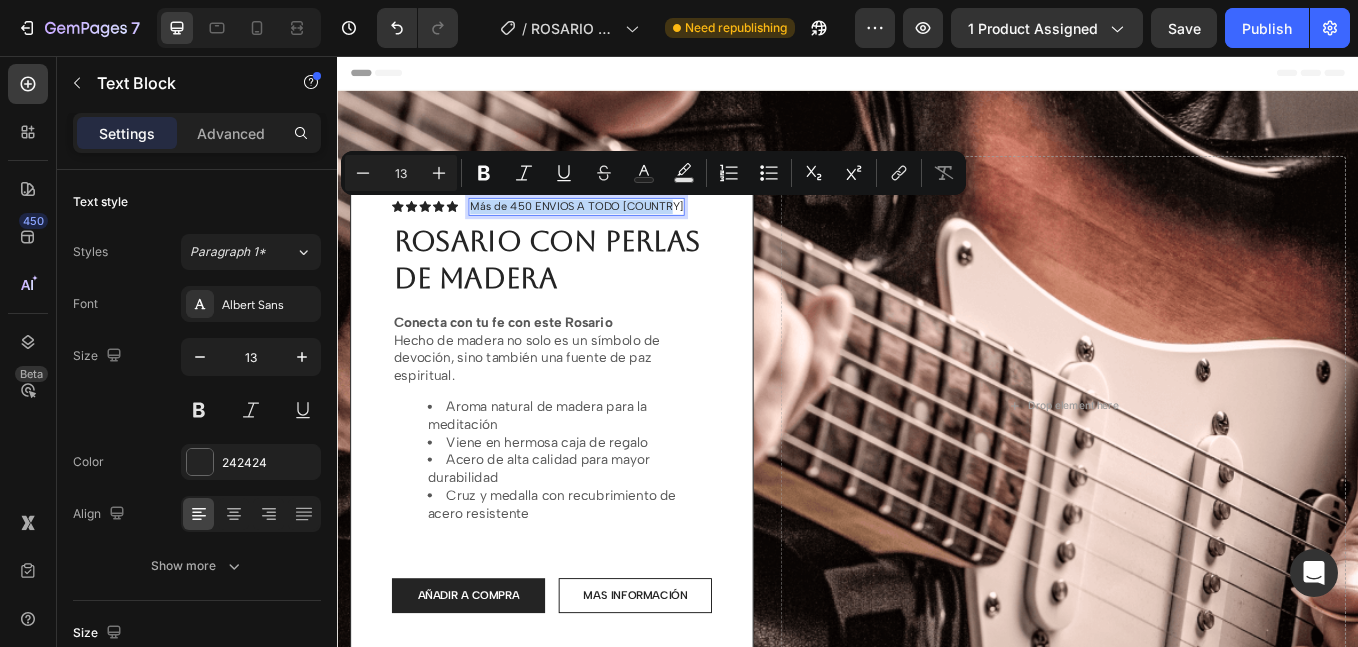 click on "Más de 450 ENVIOS A TODO [COUNTRY]" at bounding box center [618, 233] 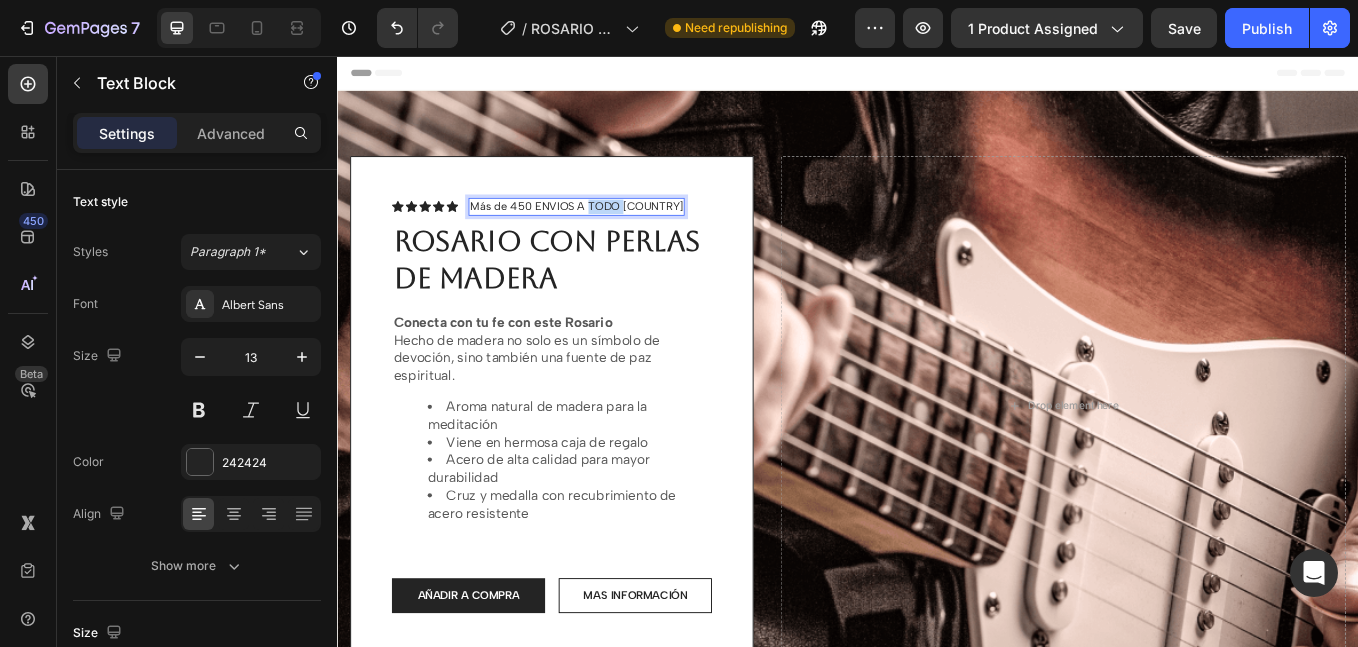 click on "Más de 450 ENVIOS A TODO [COUNTRY]" at bounding box center [618, 233] 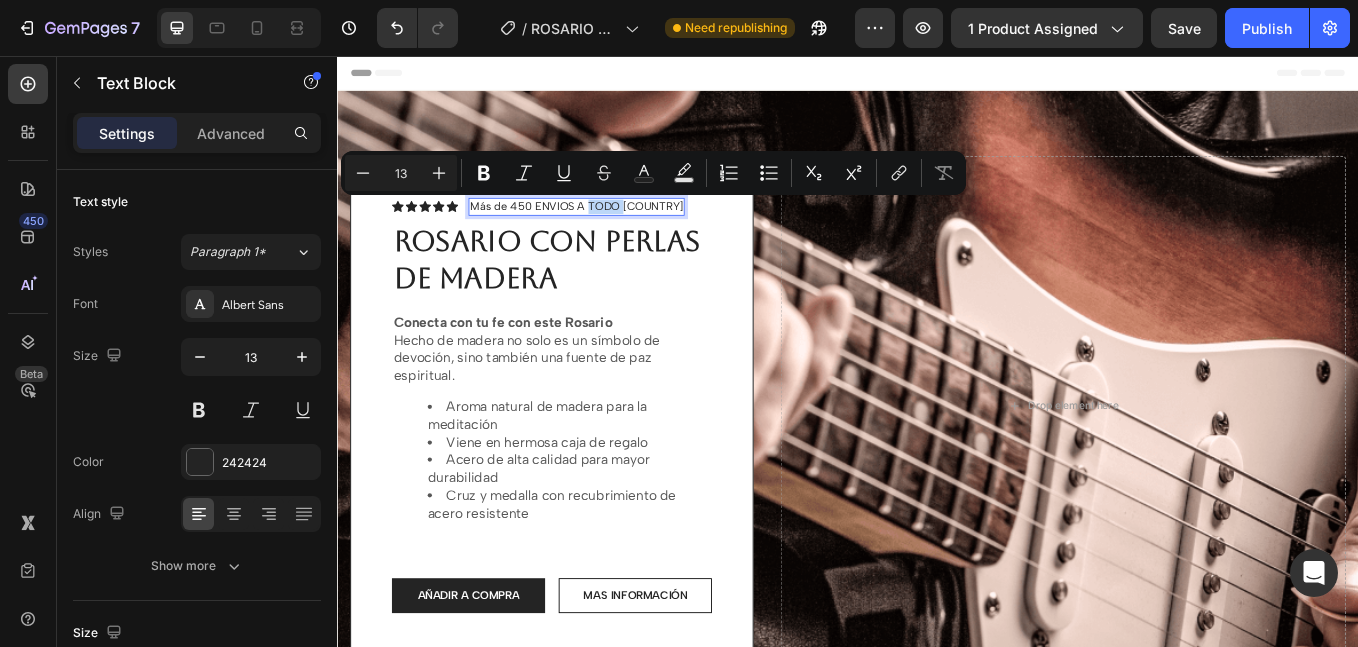 click on "Más de 450 ENVIOS A TODO [COUNTRY]" at bounding box center (618, 233) 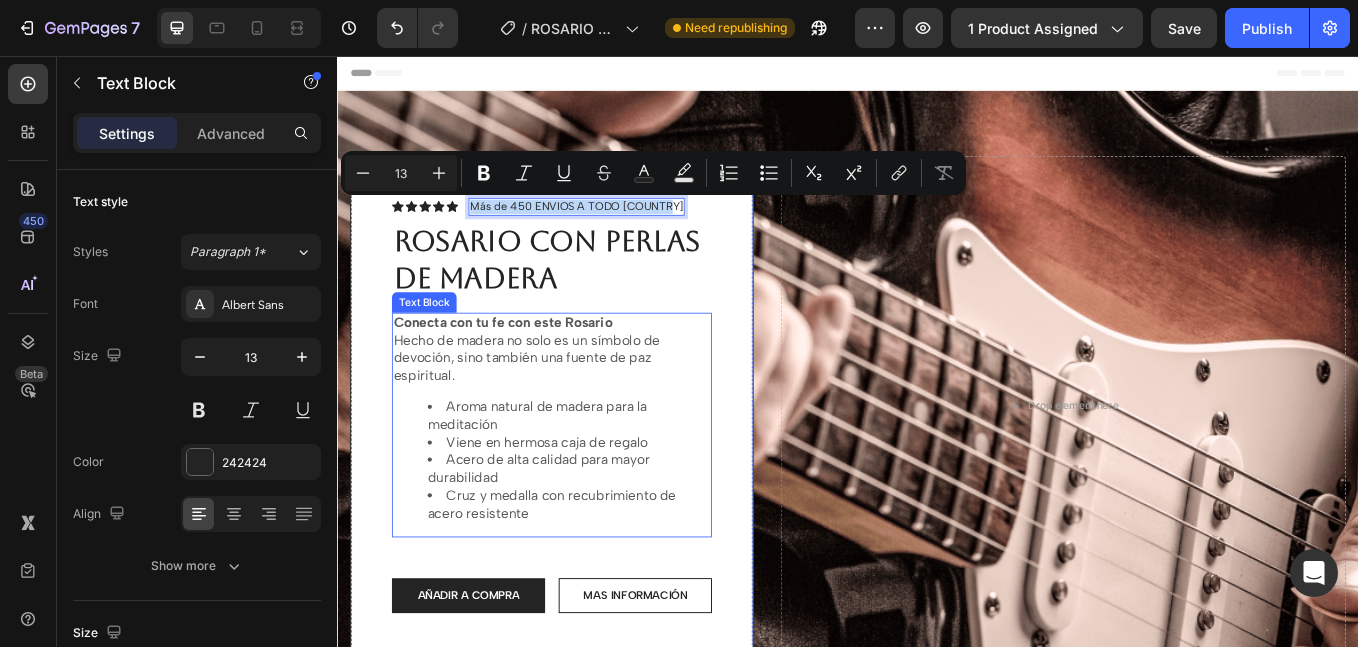 click on "Conecta con tu fe con este Rosario Hecho de madera no solo es un símbolo de devoción, sino también una fuente de paz espiritual. Aroma natural de madera para la meditación Viene en hermosa caja de regalo Acero de alta calidad para mayor durabilidad Cruz y medalla con recubrimiento de acero resistente" at bounding box center [589, 490] 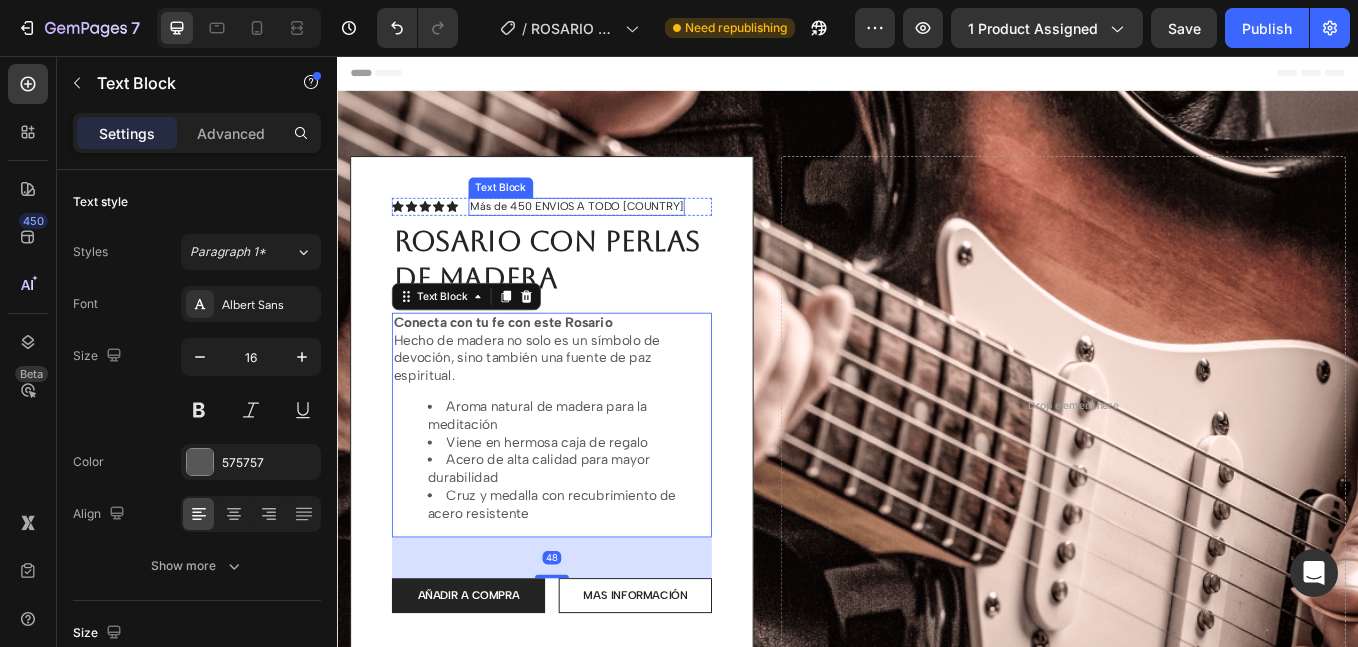click on "Más de 450 ENVIOS A TODO [COUNTRY]" at bounding box center [618, 233] 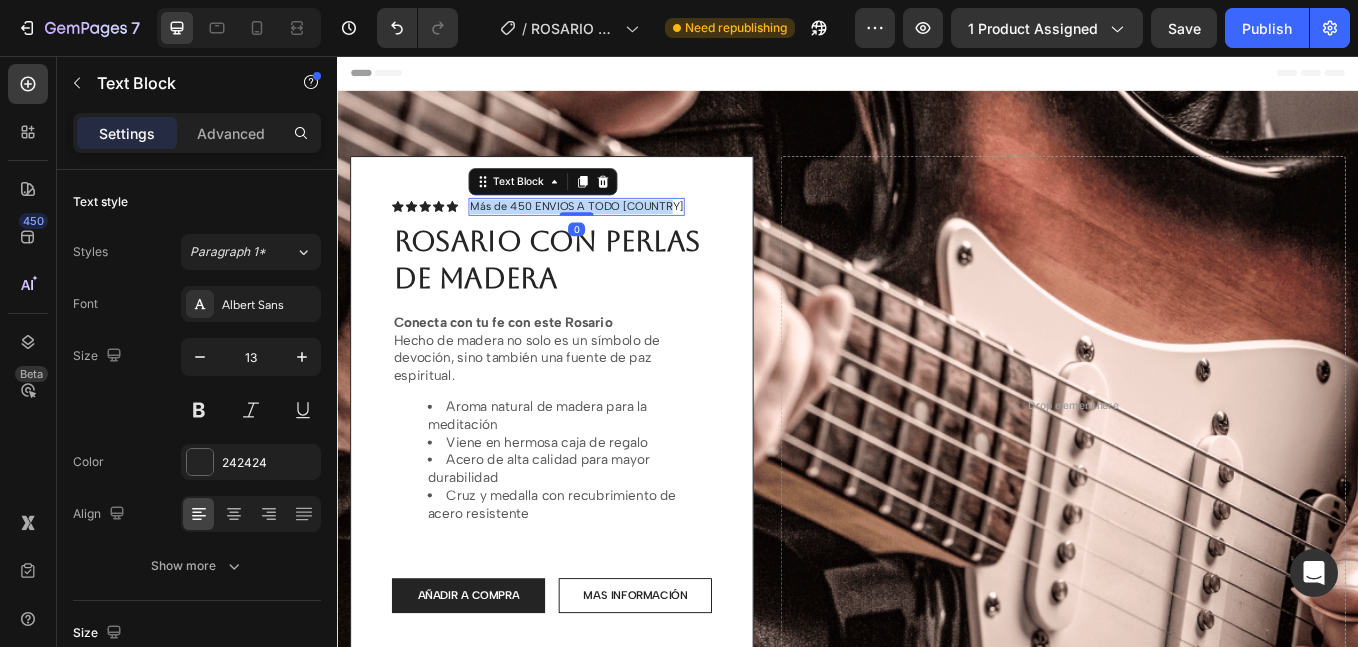click on "Más de 450 ENVIOS A TODO [COUNTRY]" at bounding box center (618, 233) 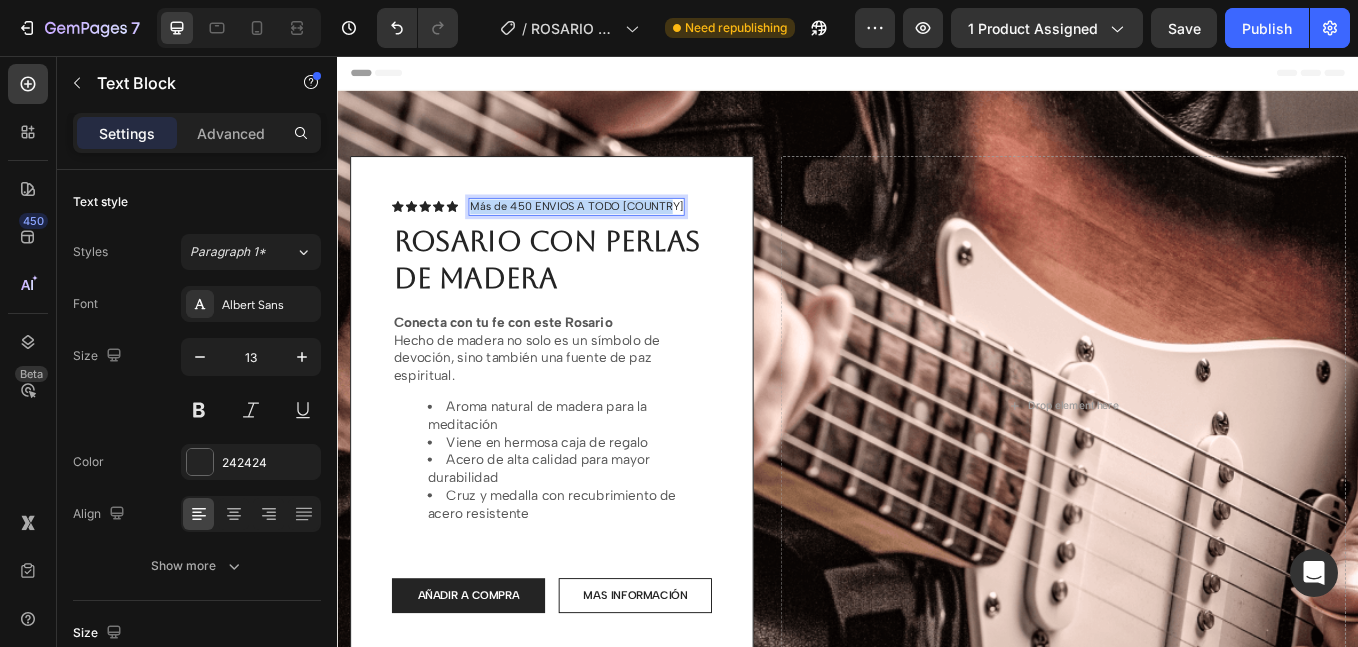 click on "Más de 450 ENVIOS A TODO [COUNTRY]" at bounding box center [618, 233] 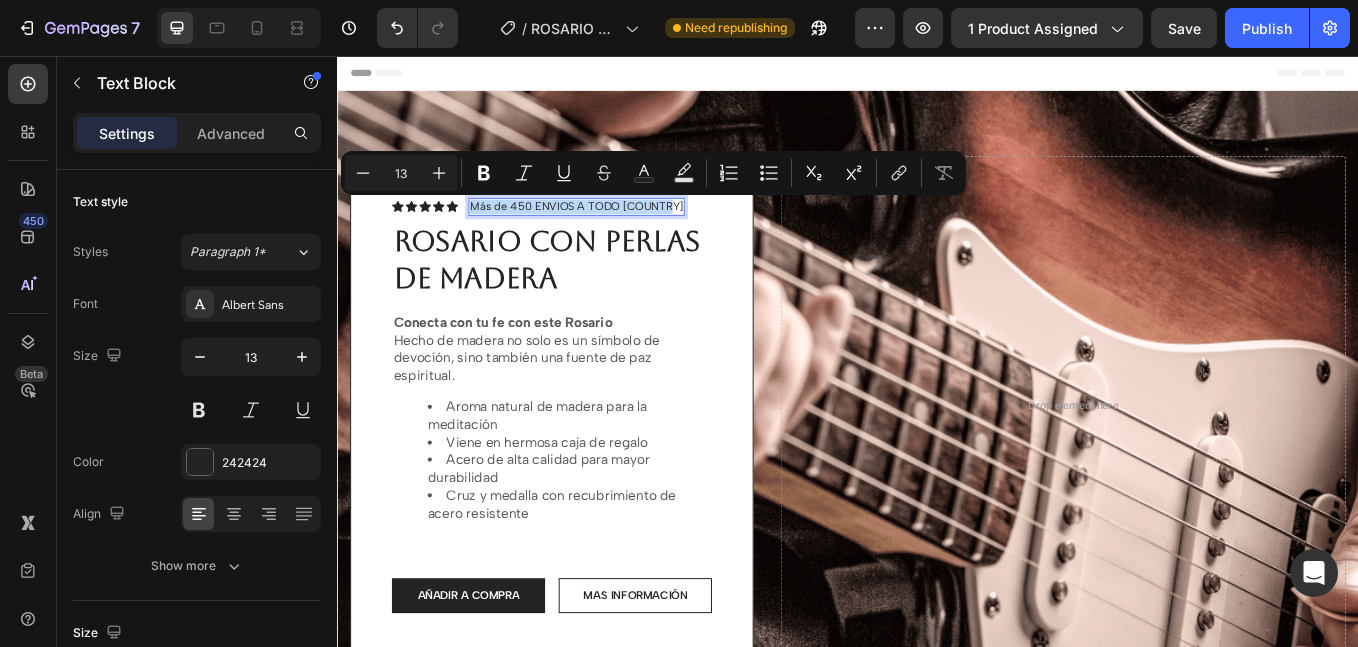 copy on "Más de 450 ENVIOS A TODO [COUNTRY]" 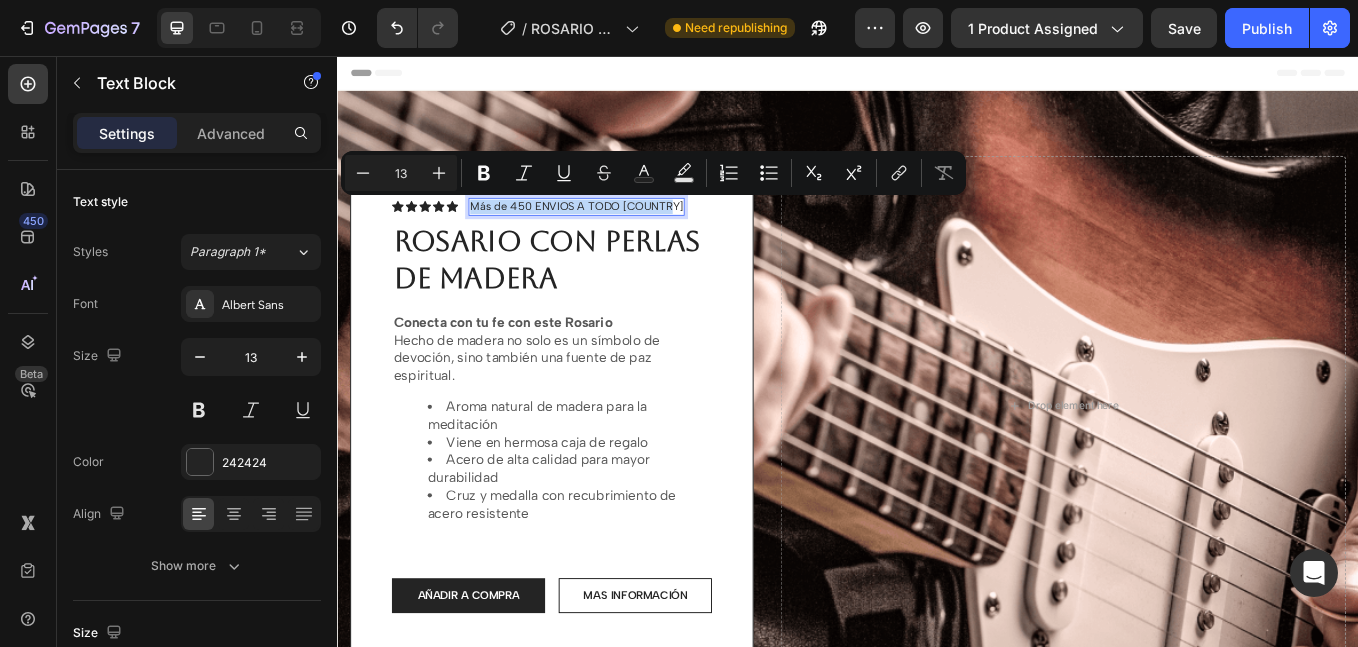 click on "Más de 450 ENVIOS A TODO [COUNTRY]" at bounding box center (618, 233) 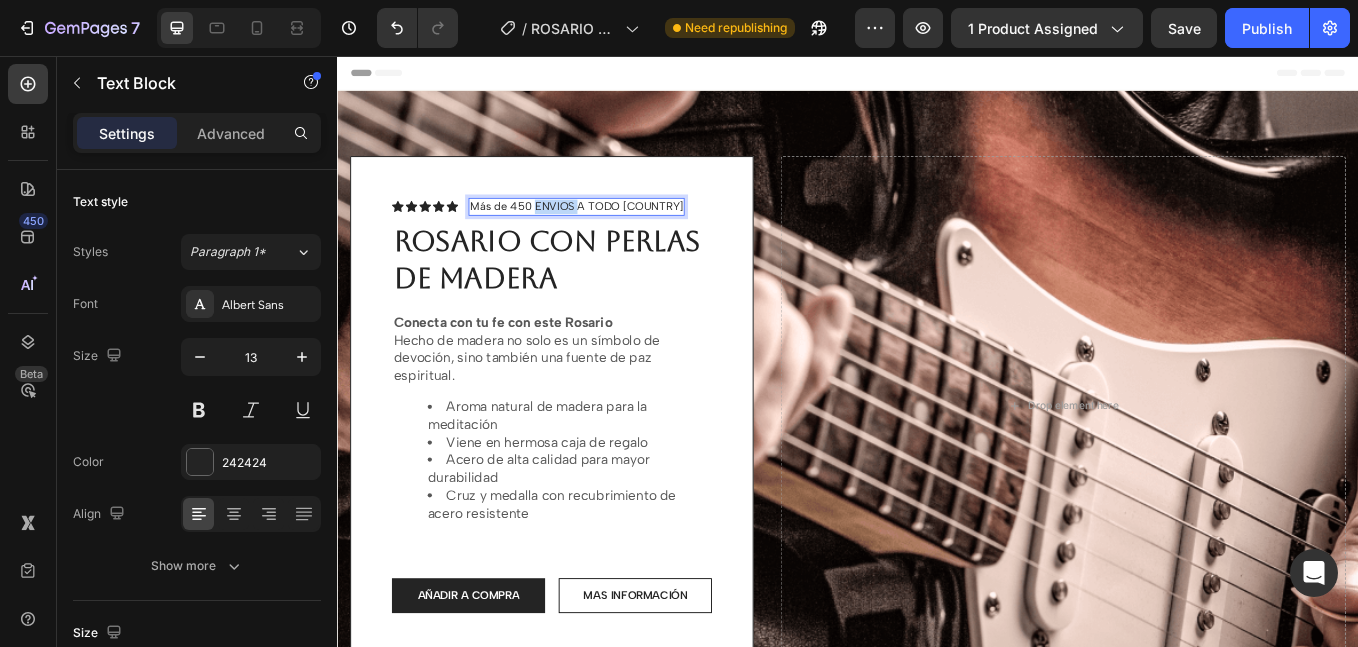 click on "Más de 450 ENVIOS A TODO [COUNTRY]" at bounding box center [618, 233] 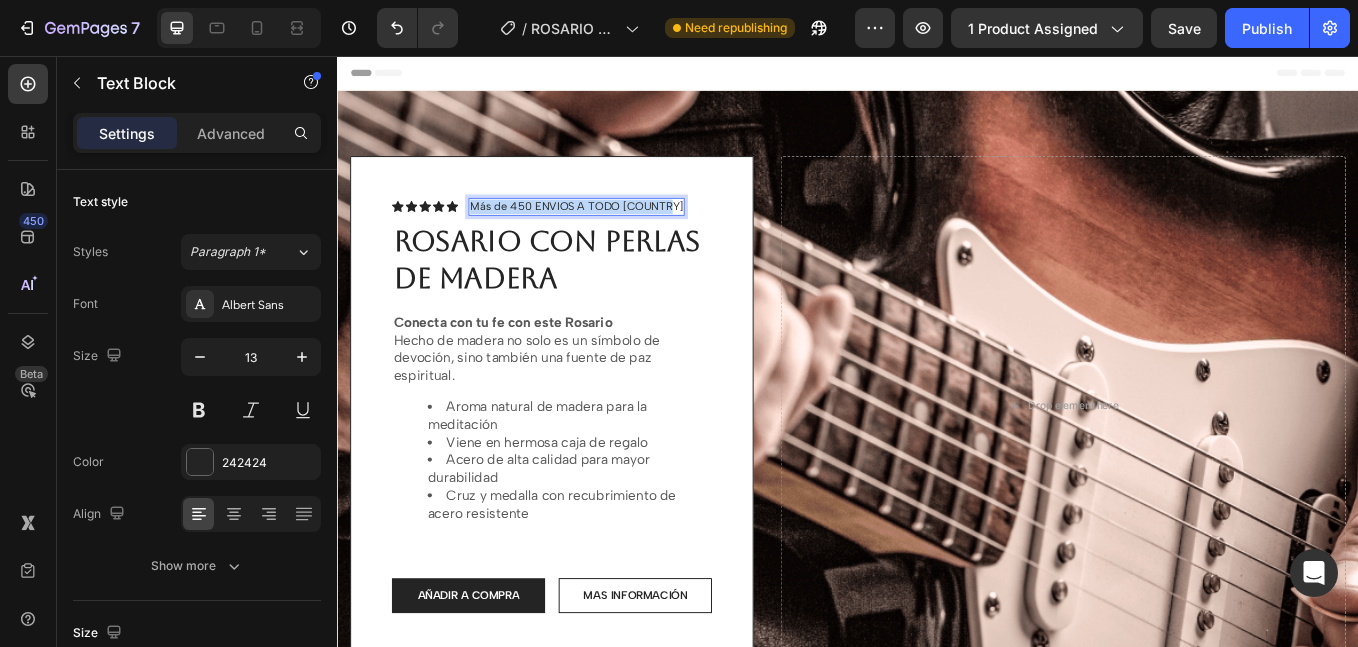 click on "Más de 450 ENVIOS A TODO [COUNTRY]" at bounding box center (618, 233) 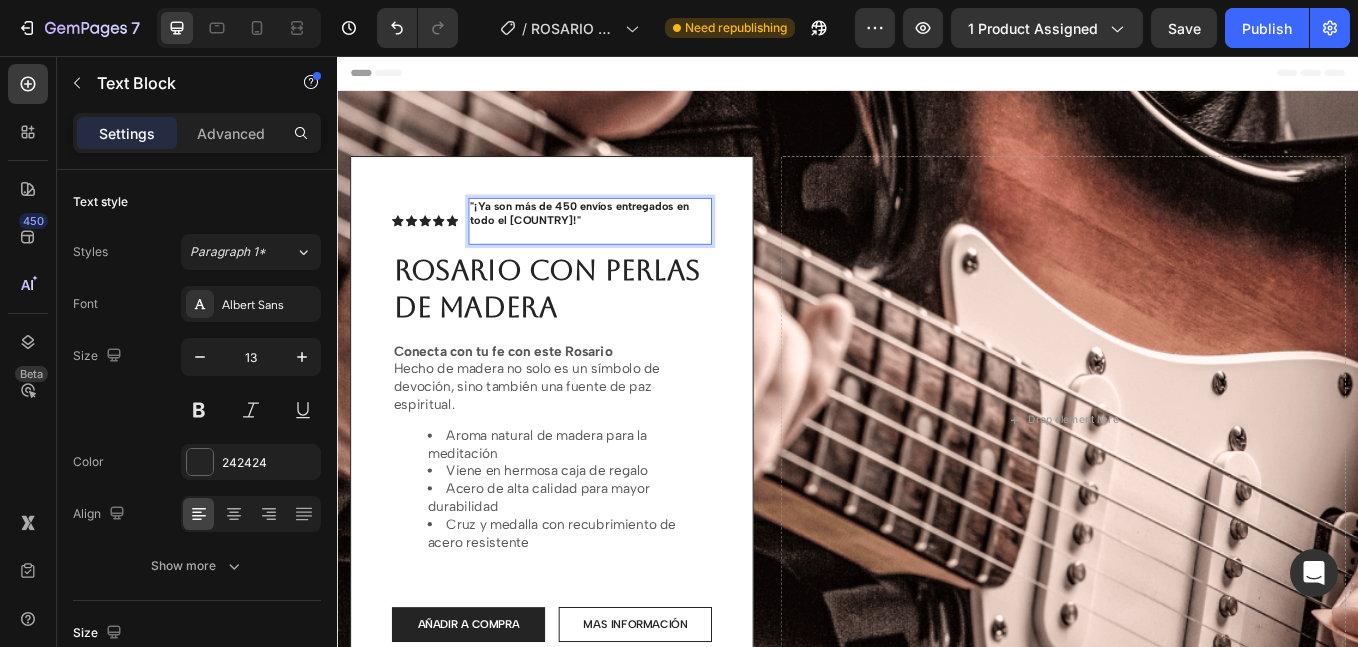 click on ""¡Ya son más de 450 envíos entregados en todo el [COUNTRY]!"" at bounding box center (621, 241) 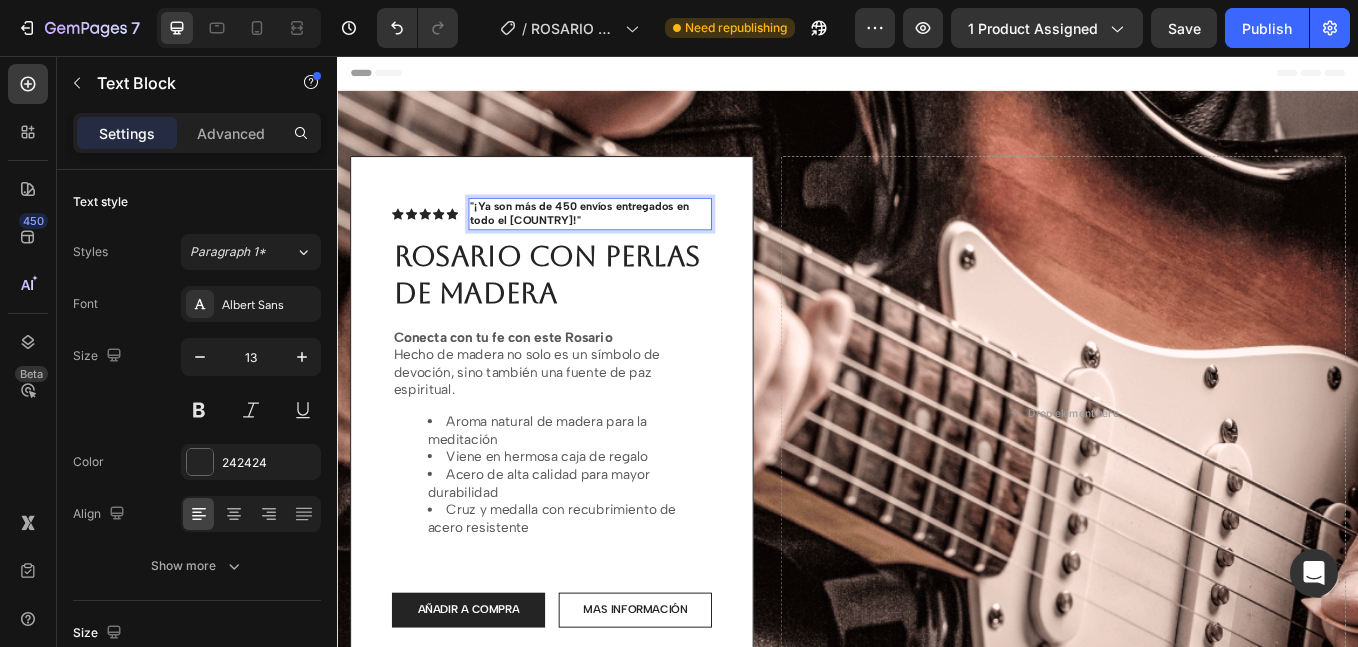 click on ""¡Ya son más de 450 envíos entregados en todo el [COUNTRY]!"" at bounding box center [621, 241] 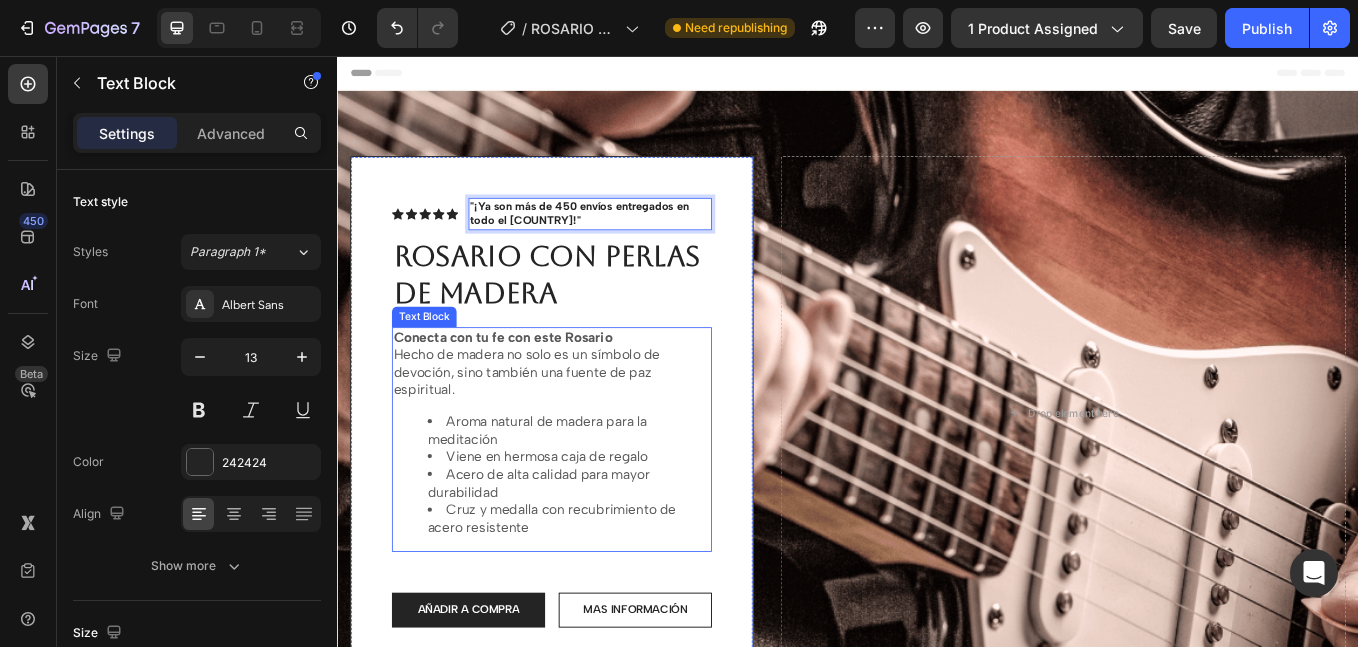 click on "Hecho de madera no solo es un símbolo de devoción, sino también una fuente de paz espiritual." at bounding box center [589, 428] 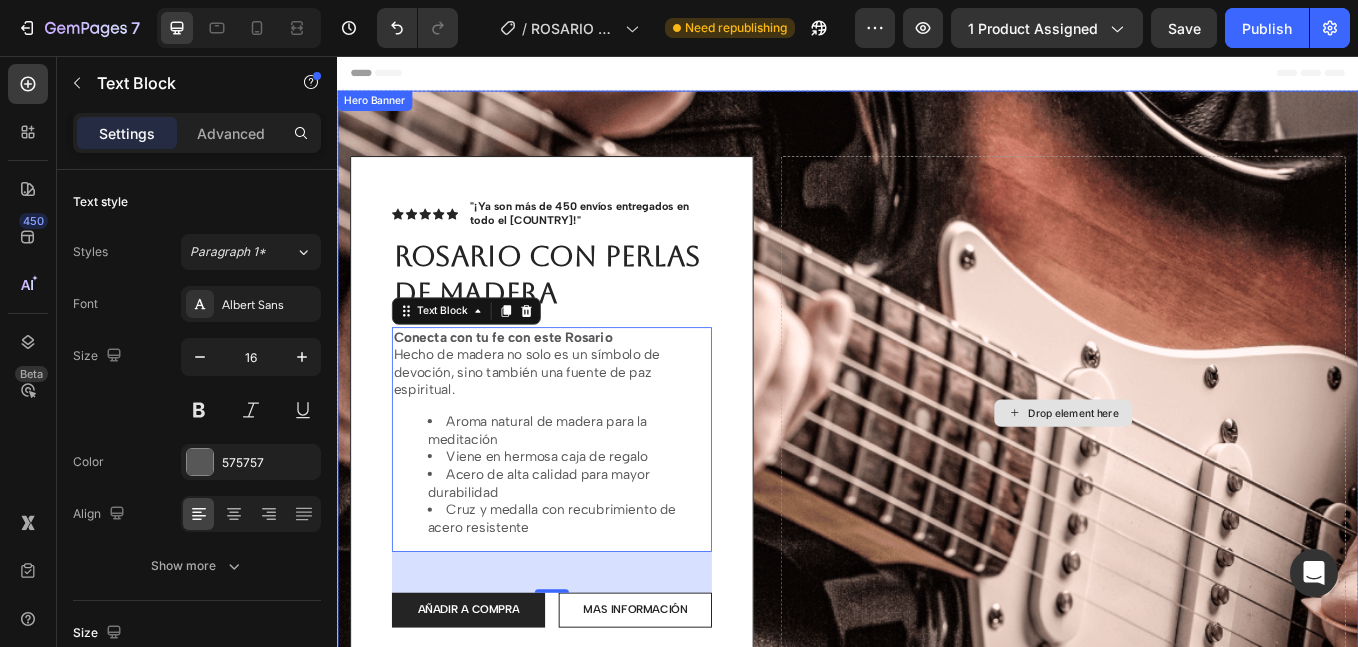 scroll, scrollTop: 167, scrollLeft: 0, axis: vertical 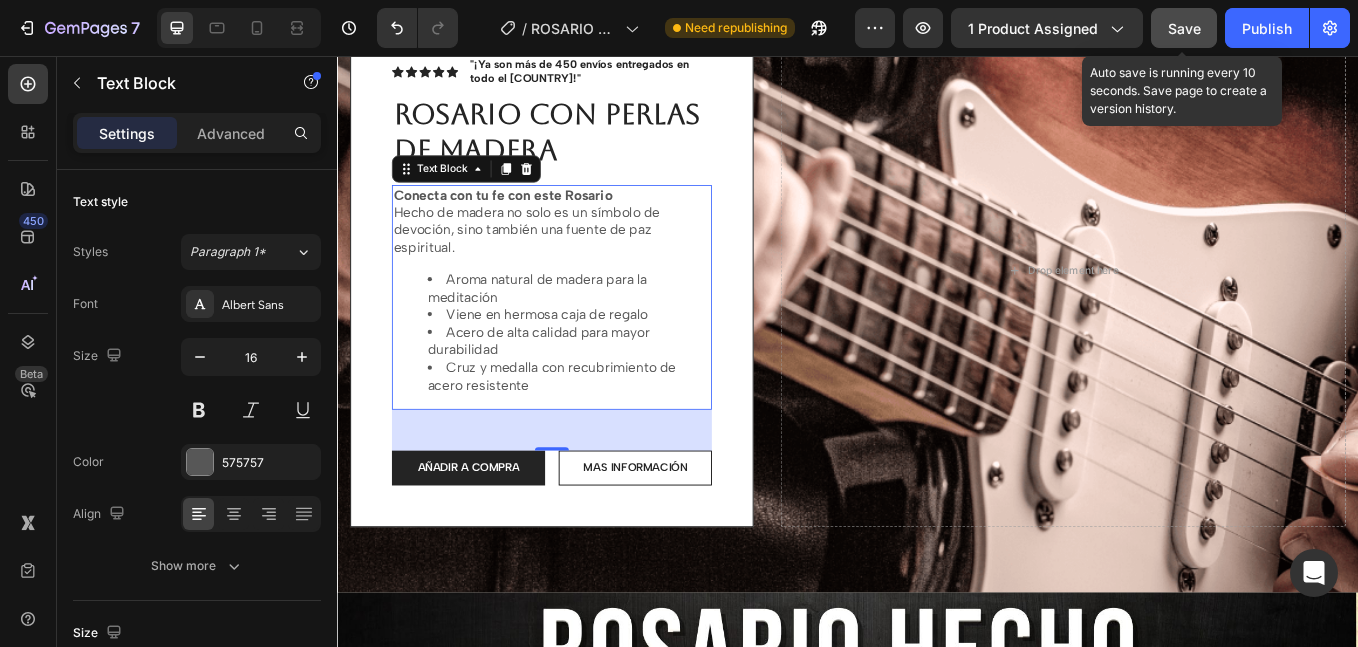 click on "Save" at bounding box center [1184, 28] 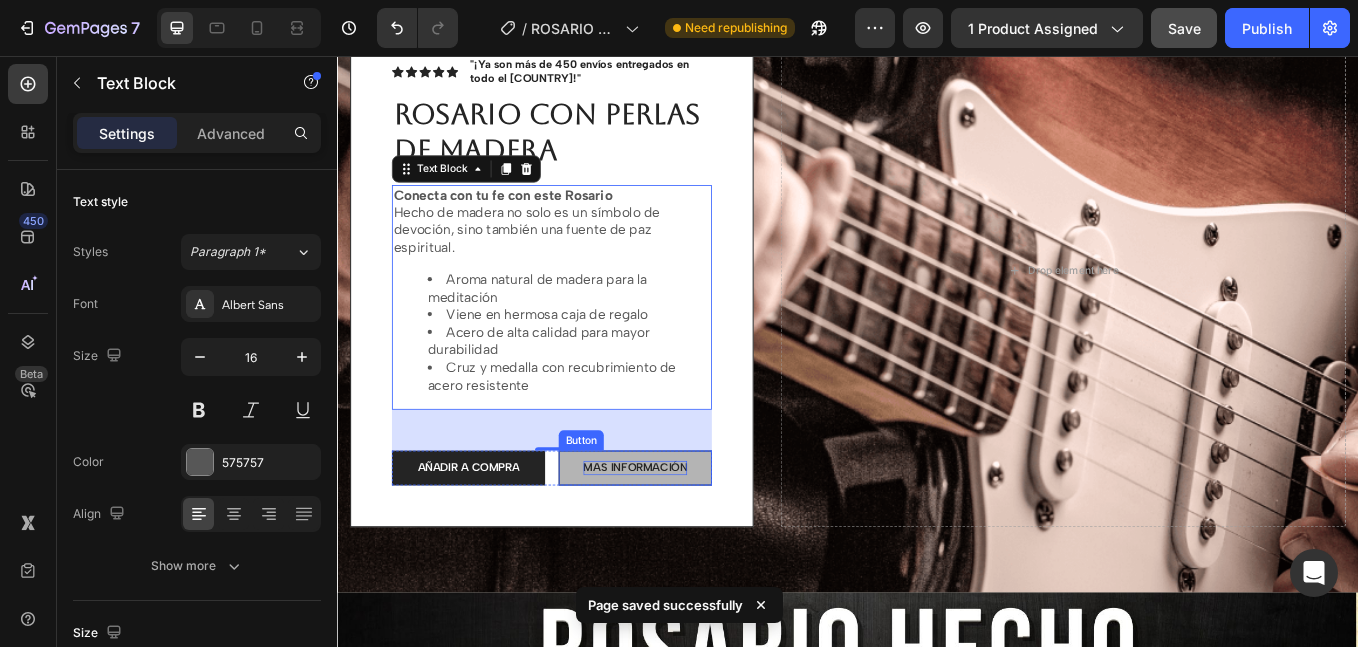 click on "MAS INFORMACIÓN" at bounding box center [687, 540] 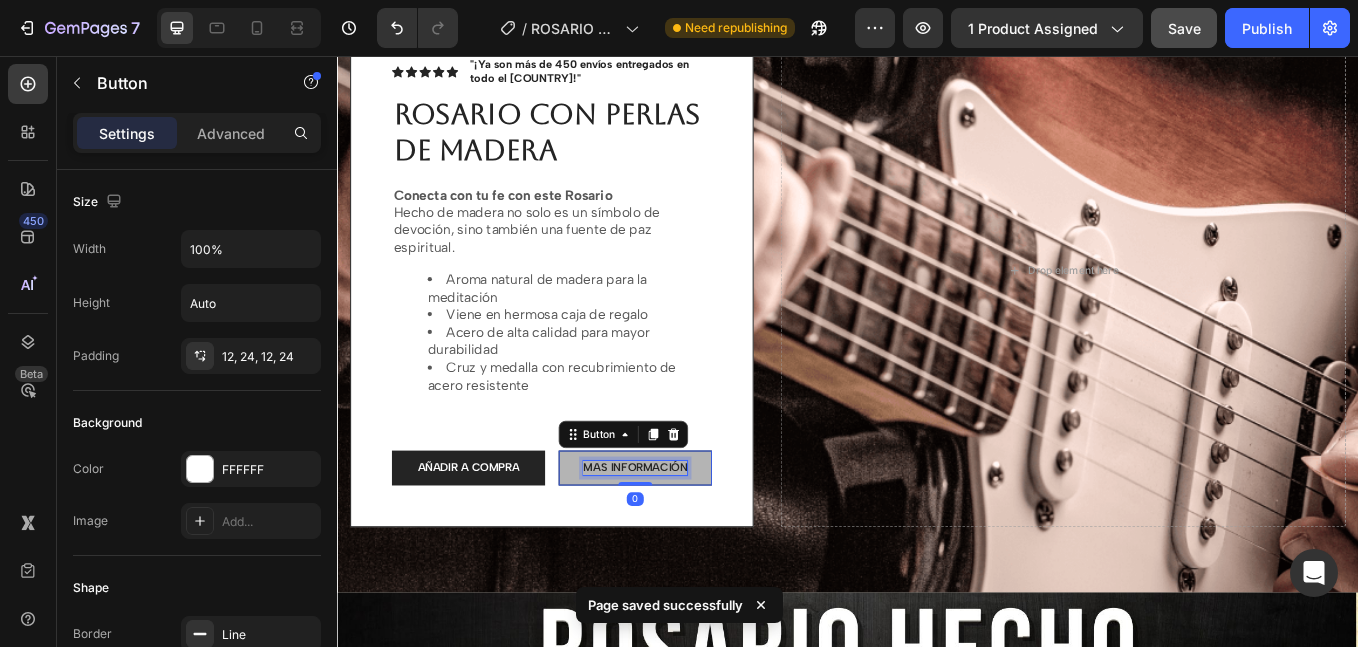 click on "MAS INFORMACIÓN" at bounding box center (687, 540) 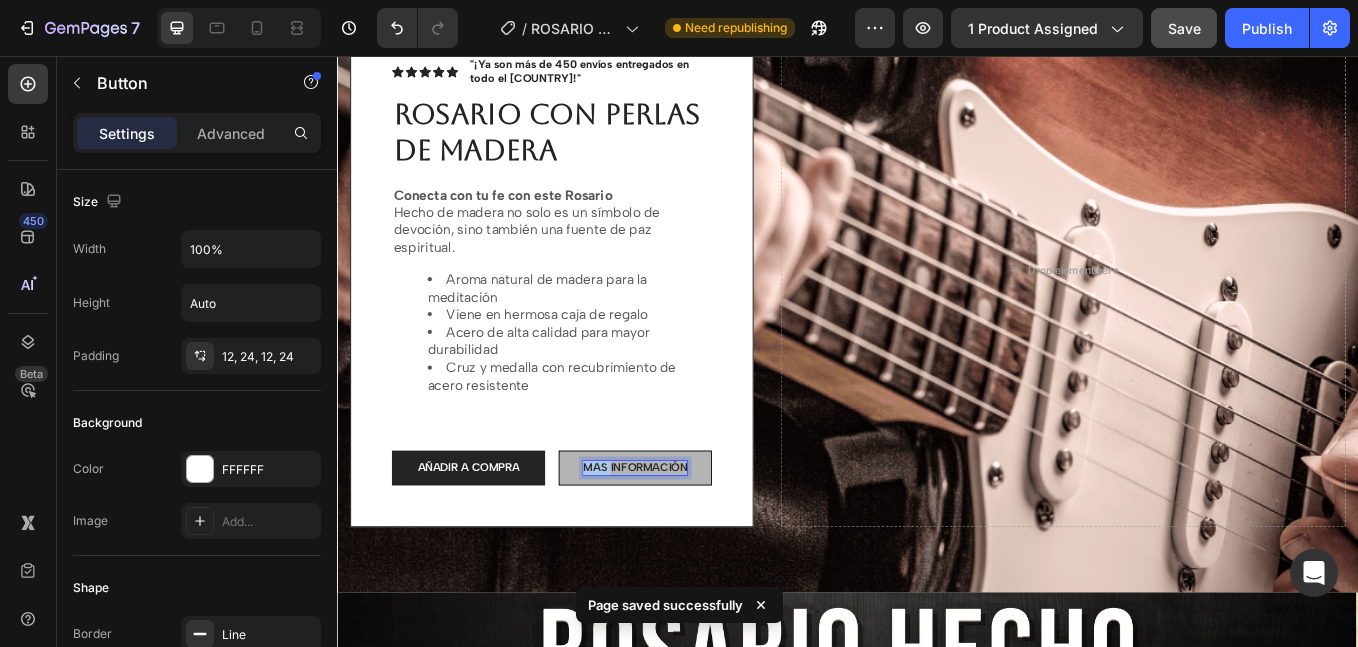 click on "MAS INFORMACIÓN" at bounding box center [687, 540] 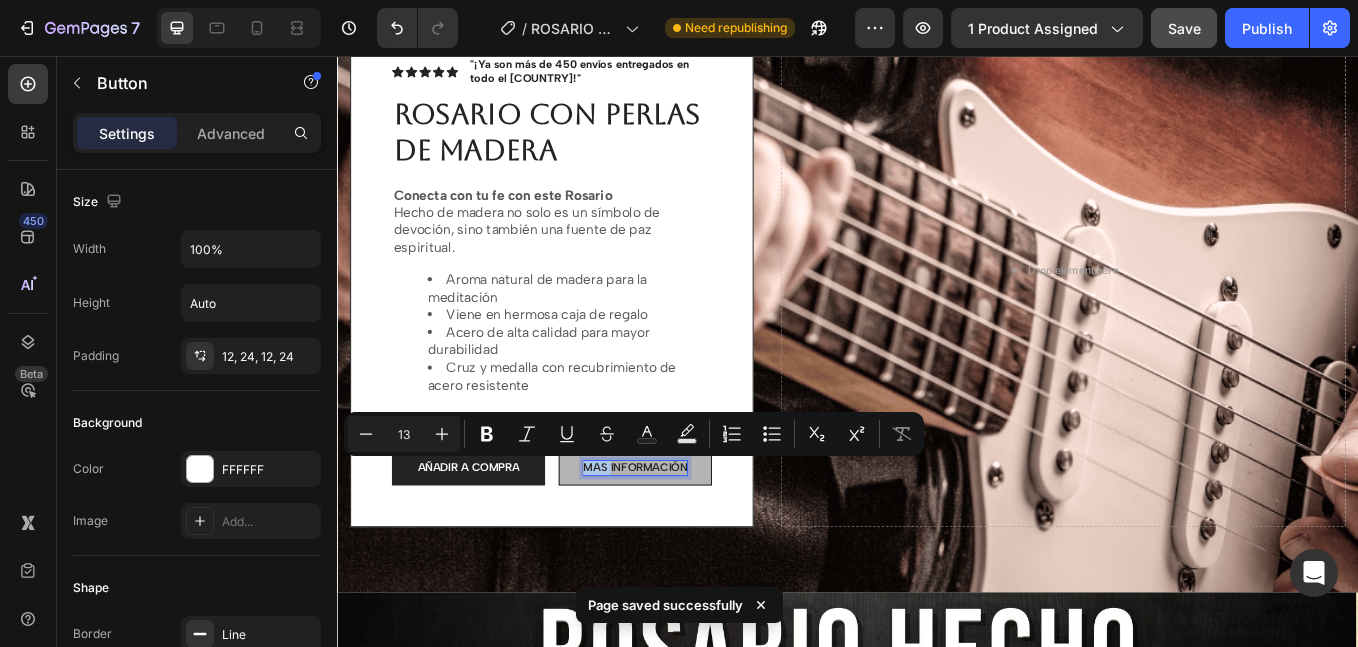 click on "MAS INFORMACIÓN" at bounding box center (687, 540) 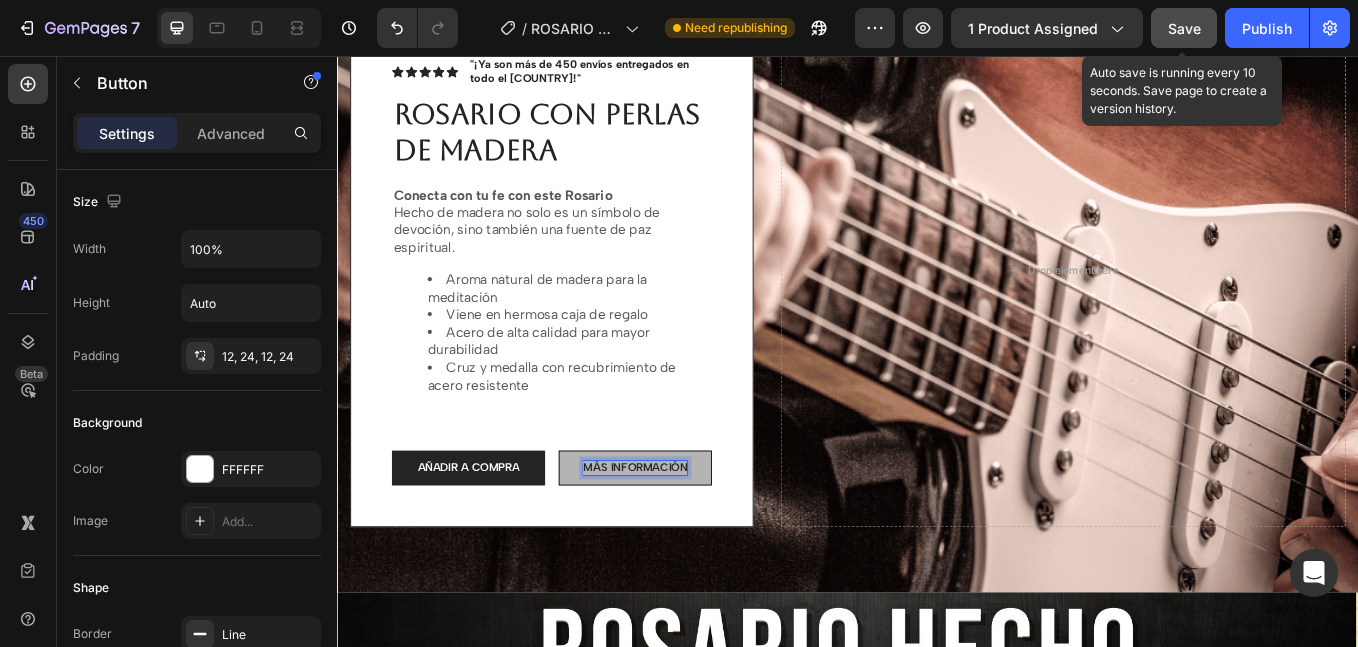 click on "Save" 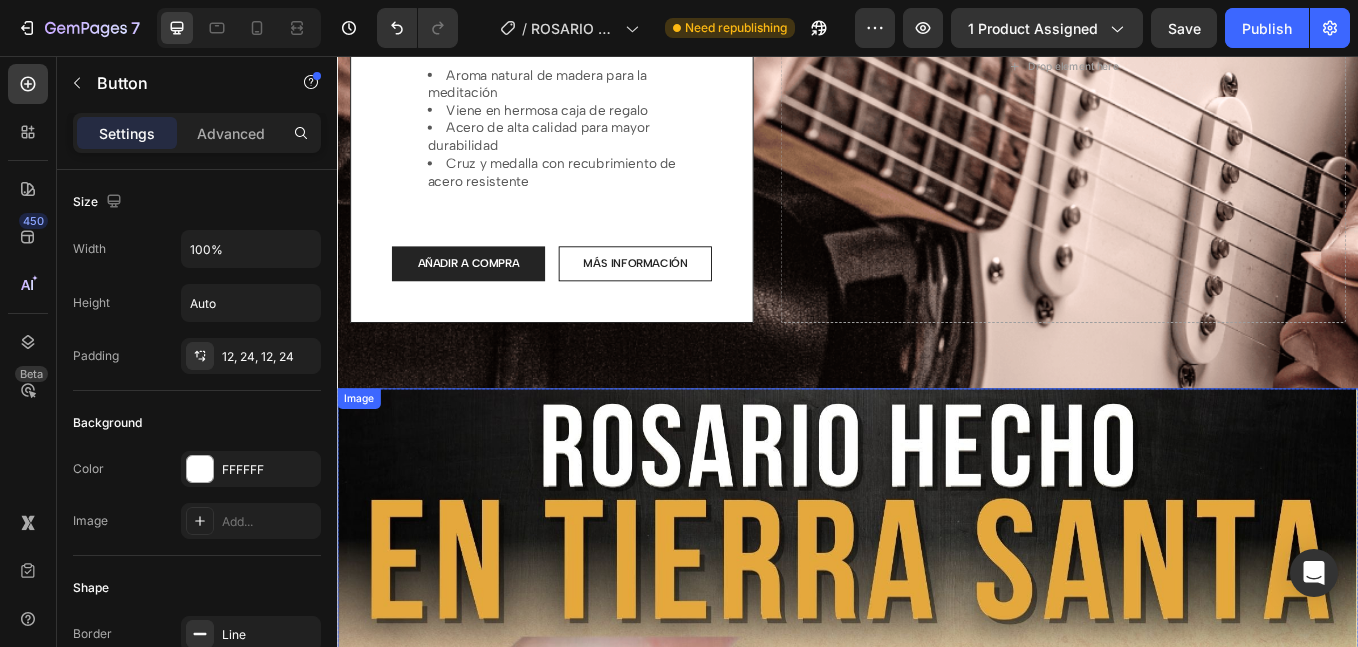 scroll, scrollTop: 333, scrollLeft: 0, axis: vertical 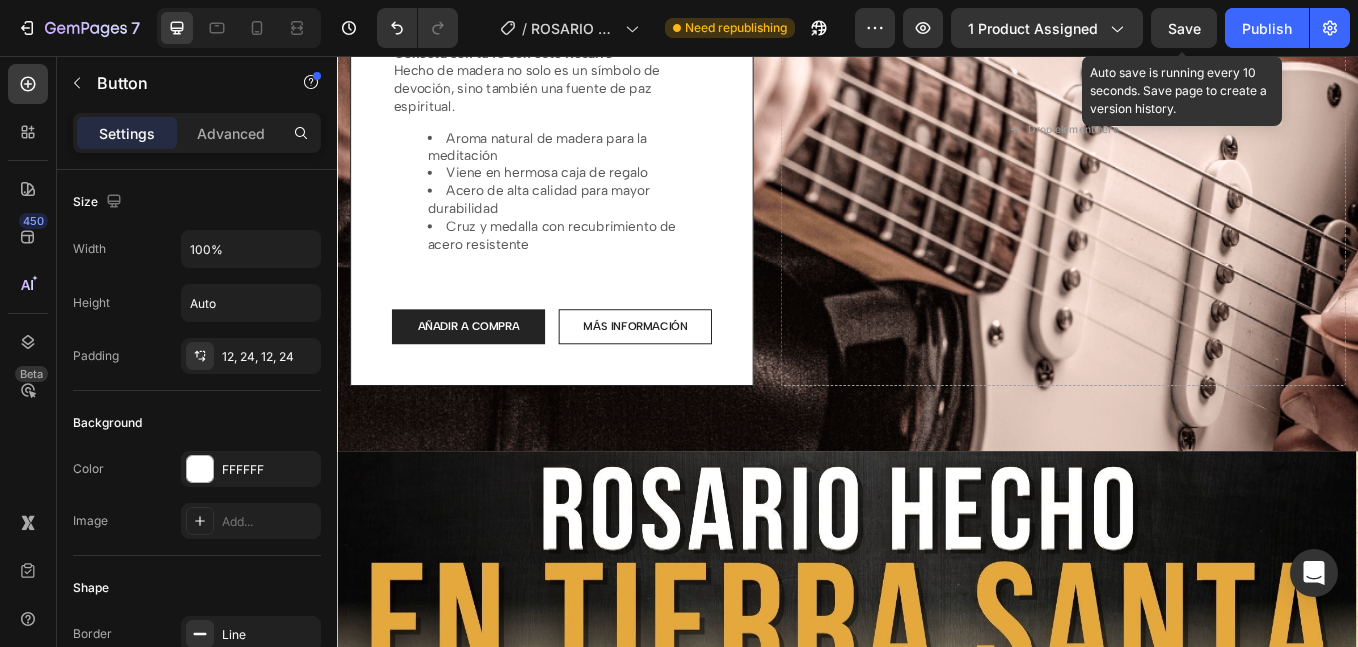 click on "Save" 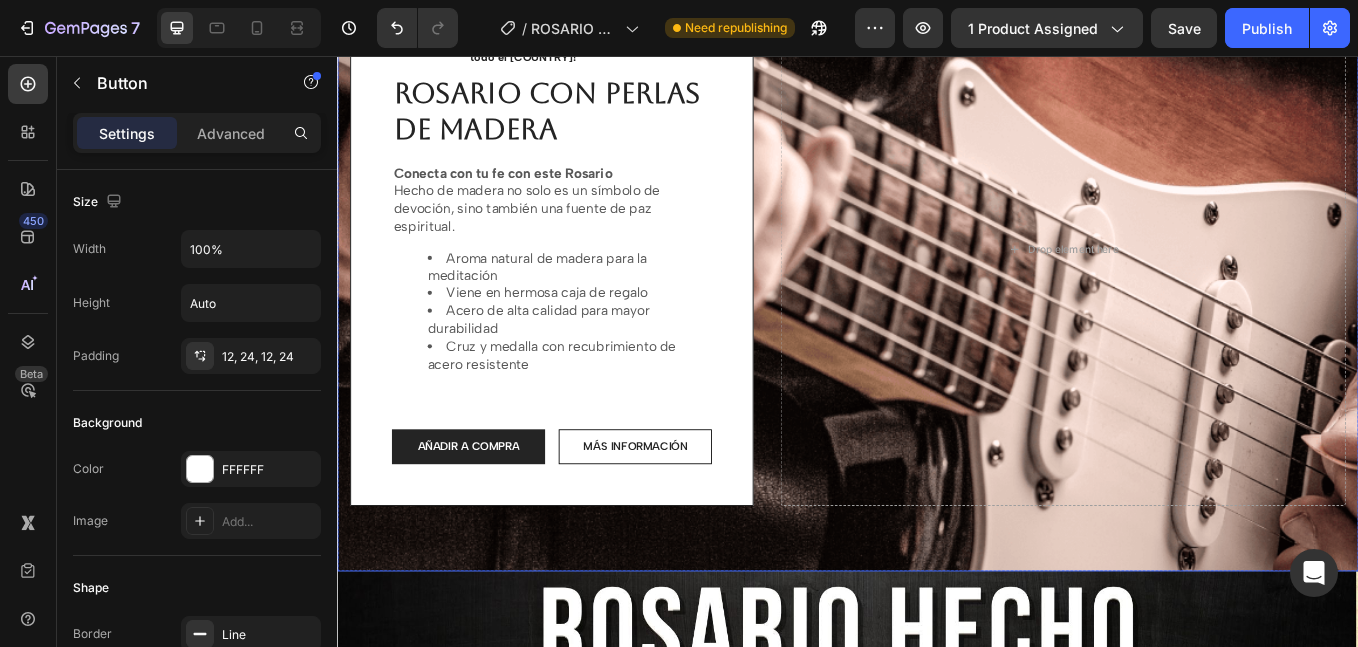 scroll, scrollTop: 167, scrollLeft: 0, axis: vertical 